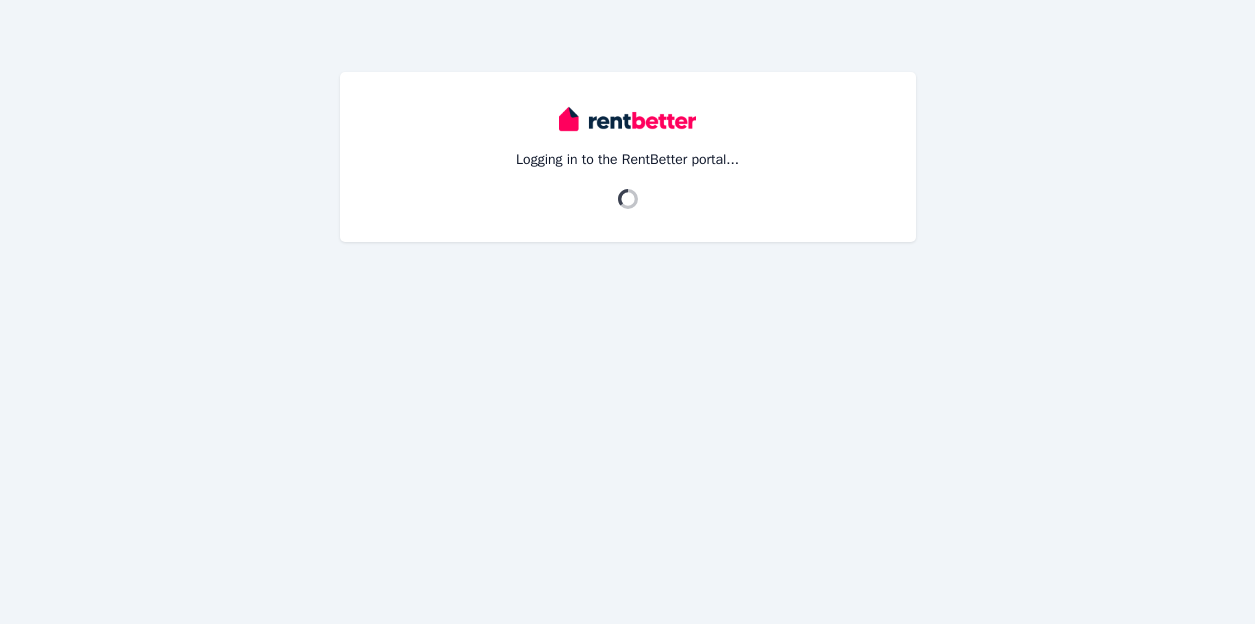 scroll, scrollTop: 0, scrollLeft: 0, axis: both 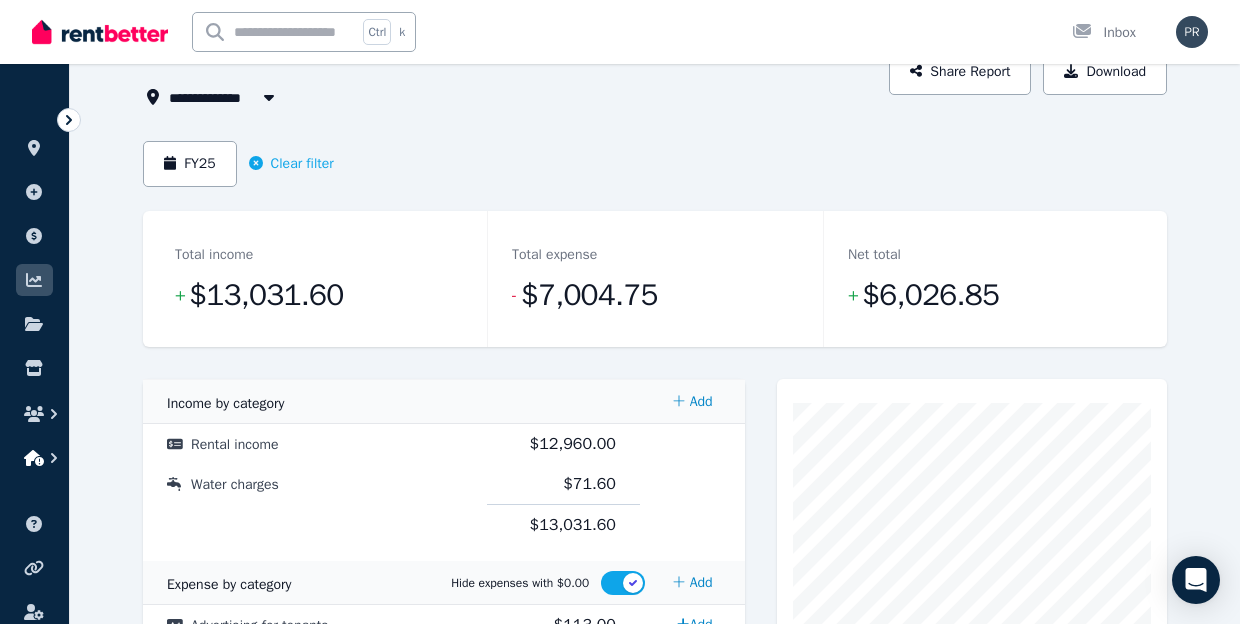 click 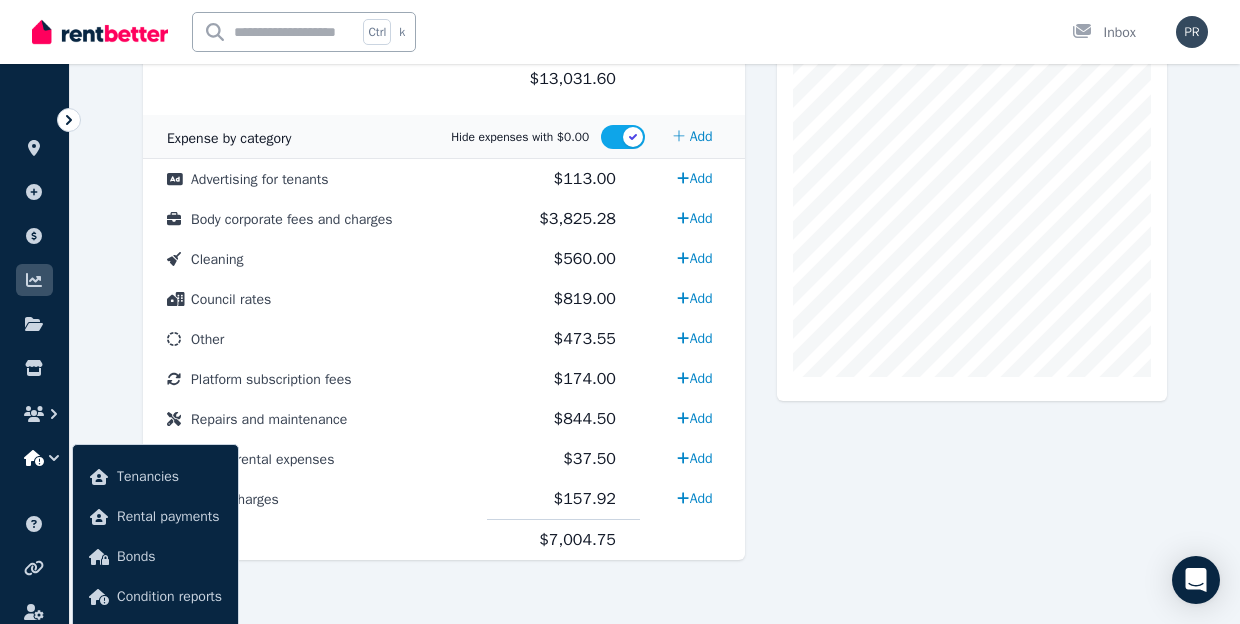 scroll, scrollTop: 567, scrollLeft: 0, axis: vertical 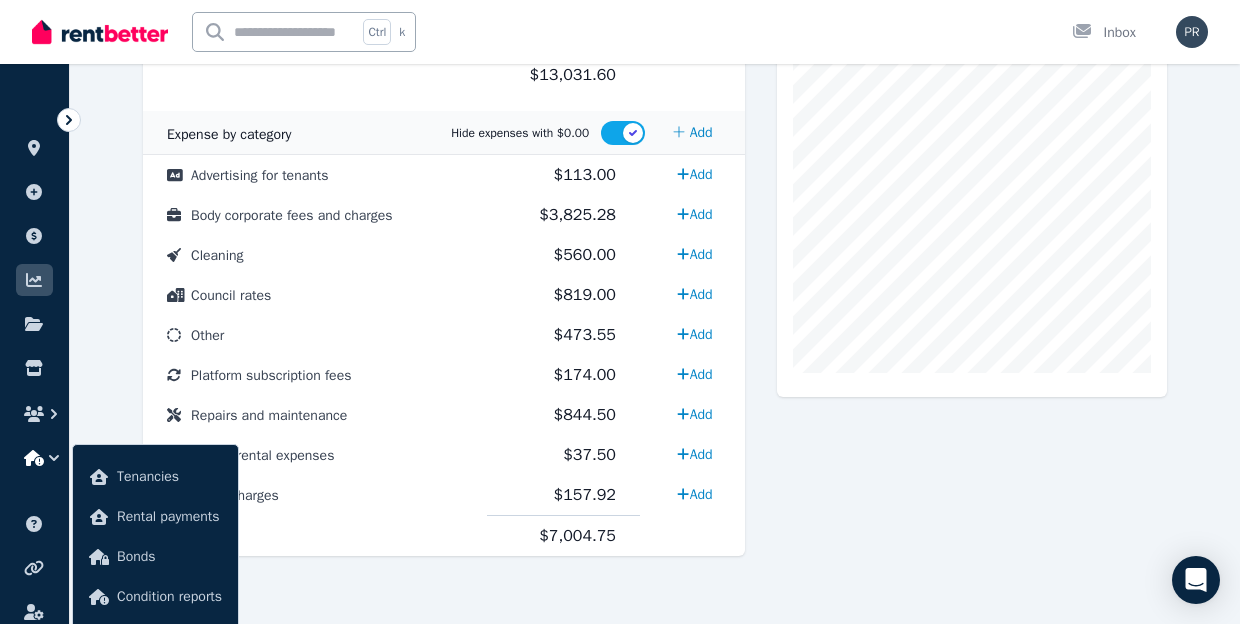 click at bounding box center (34, 458) 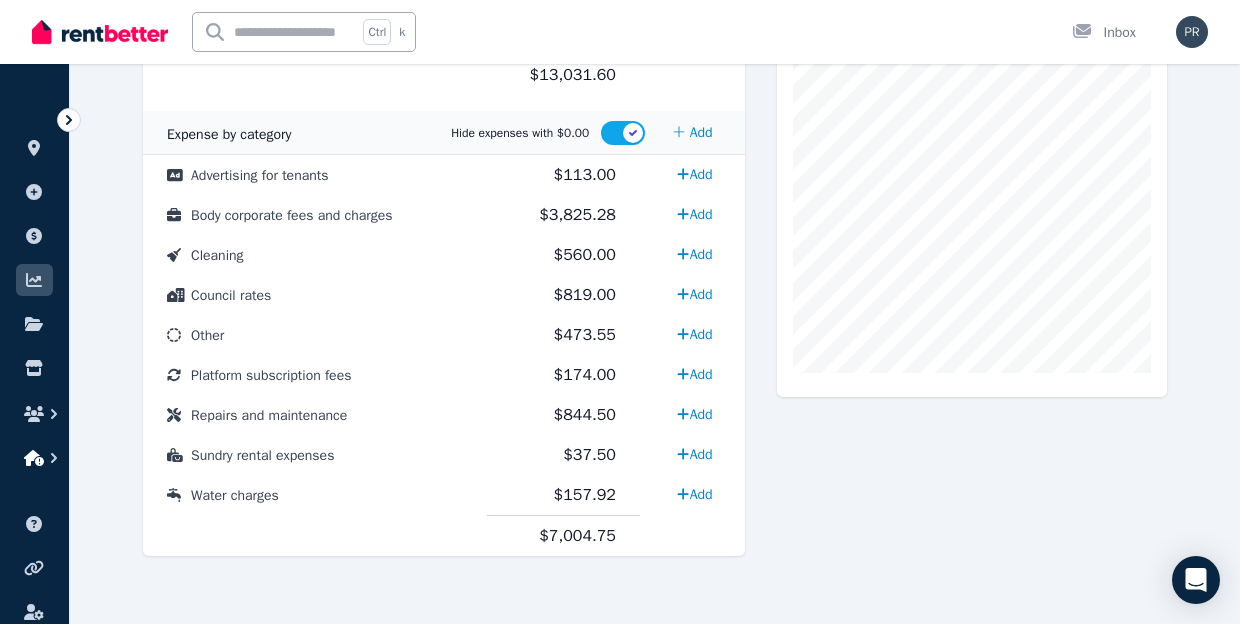 click 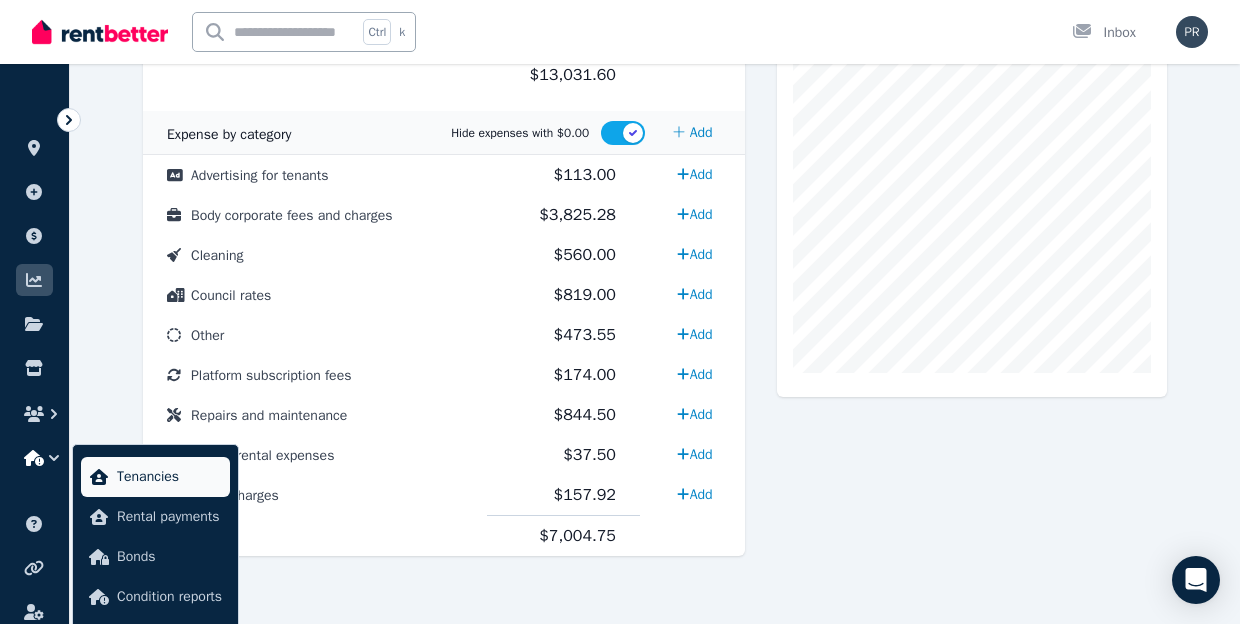 click on "Tenancies" at bounding box center [169, 477] 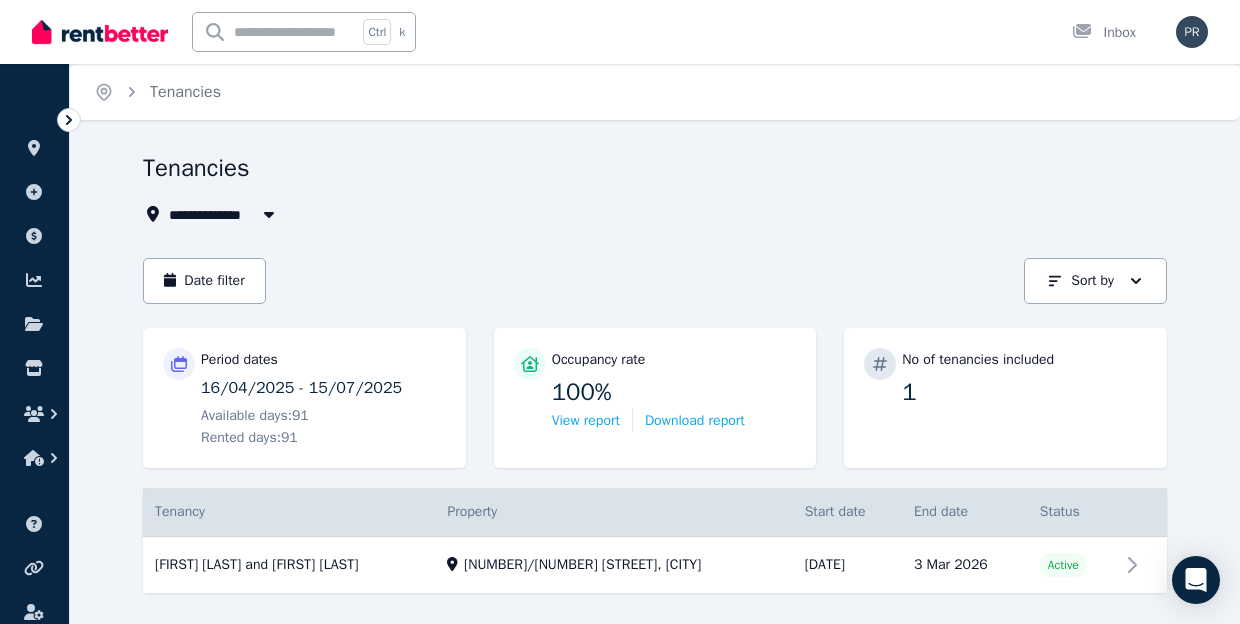 scroll, scrollTop: 41, scrollLeft: 0, axis: vertical 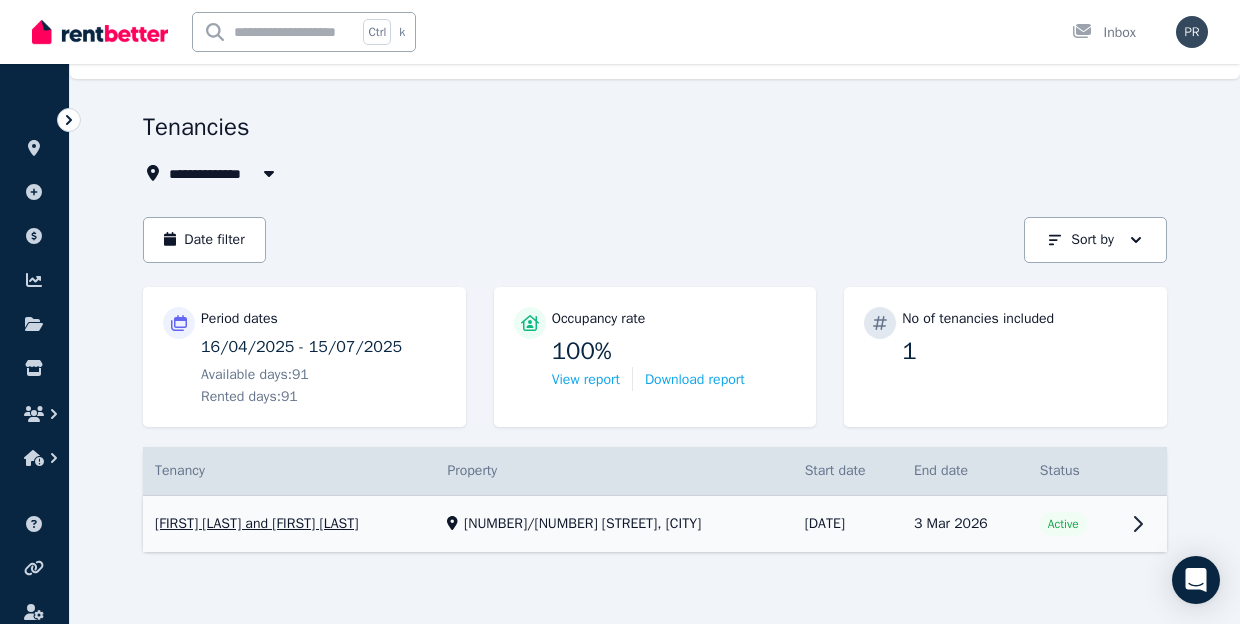 click on "View property details" at bounding box center [655, 524] 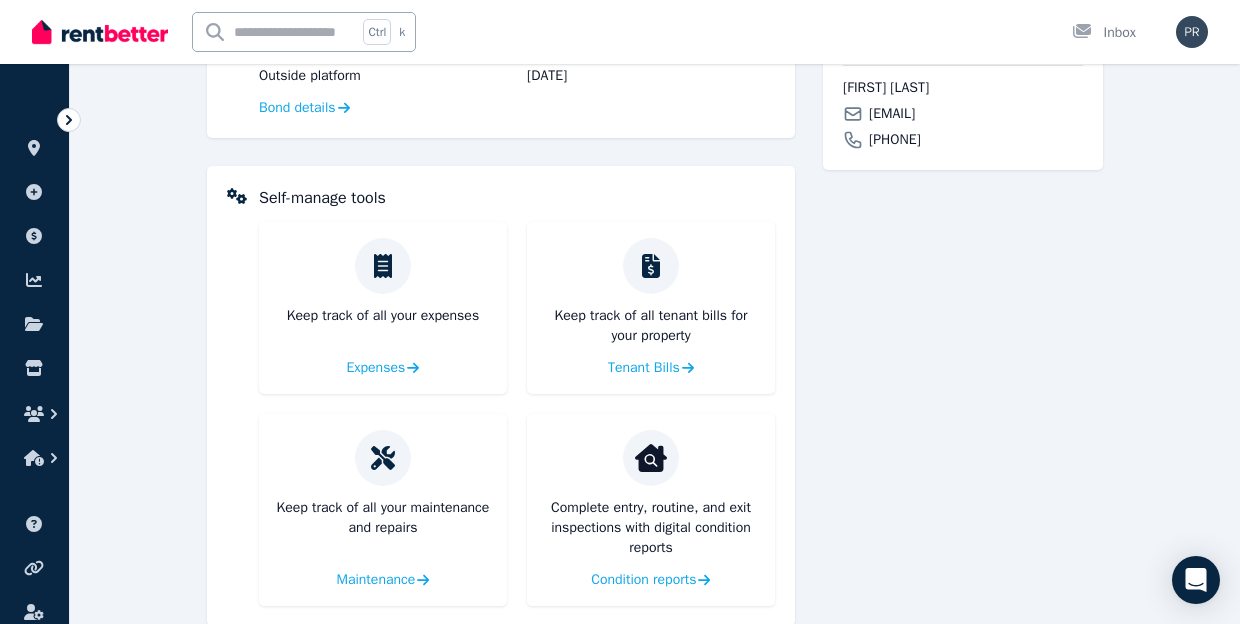 scroll, scrollTop: 818, scrollLeft: 0, axis: vertical 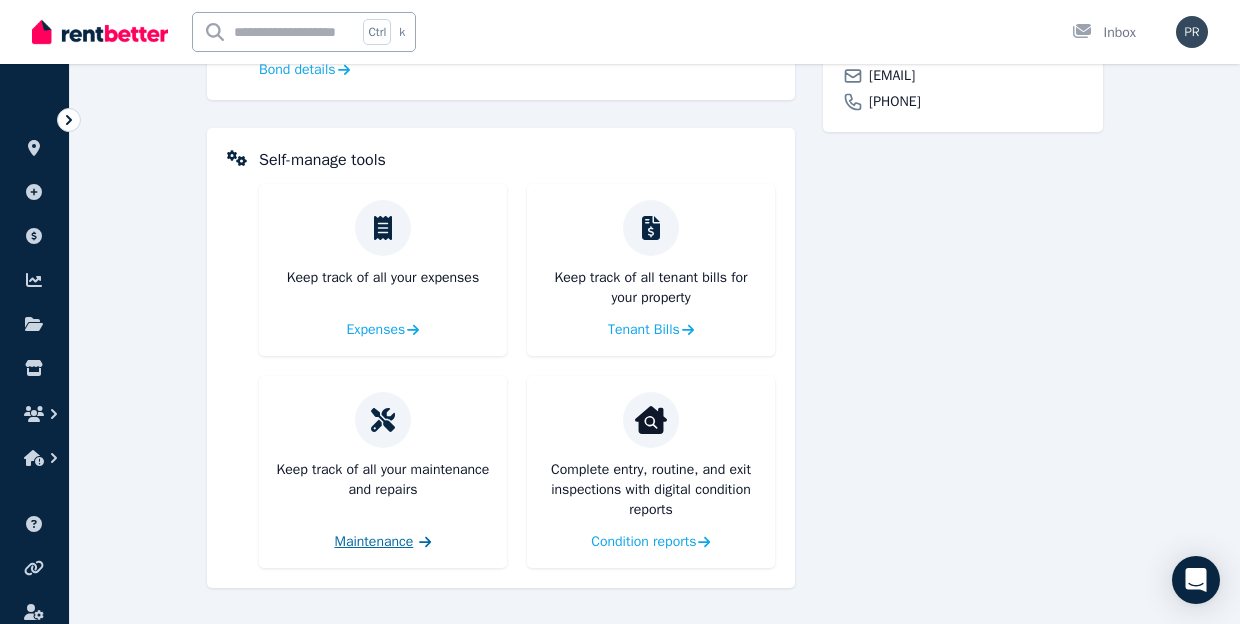 click on "Maintenance" at bounding box center [373, 542] 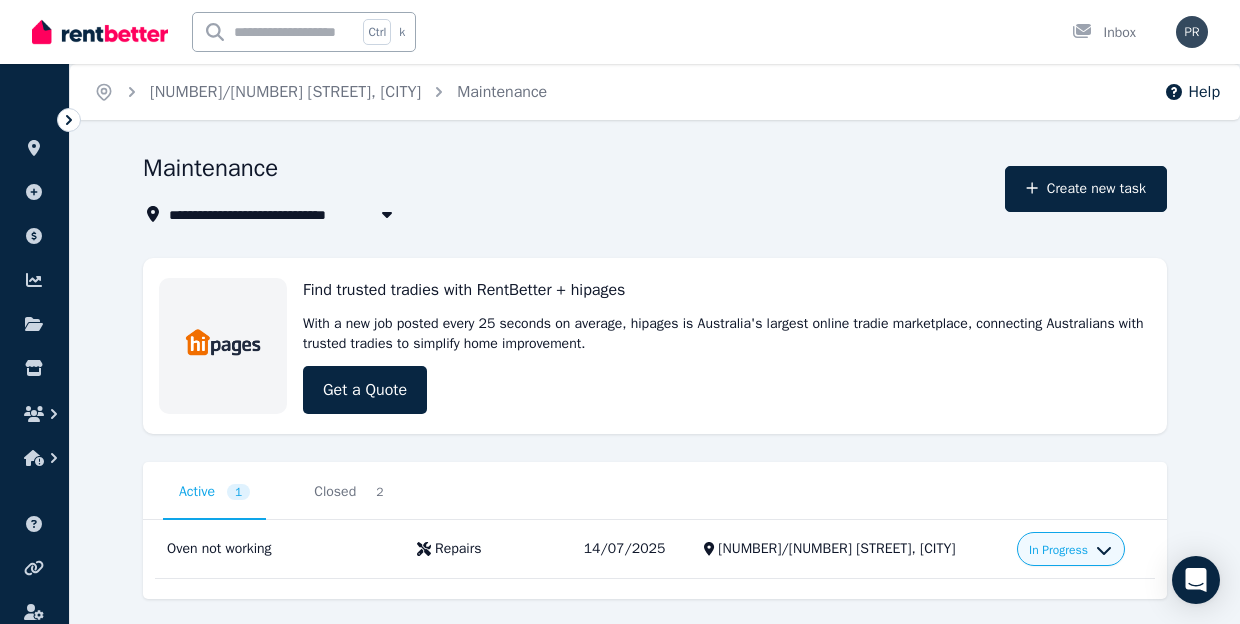 scroll, scrollTop: 39, scrollLeft: 0, axis: vertical 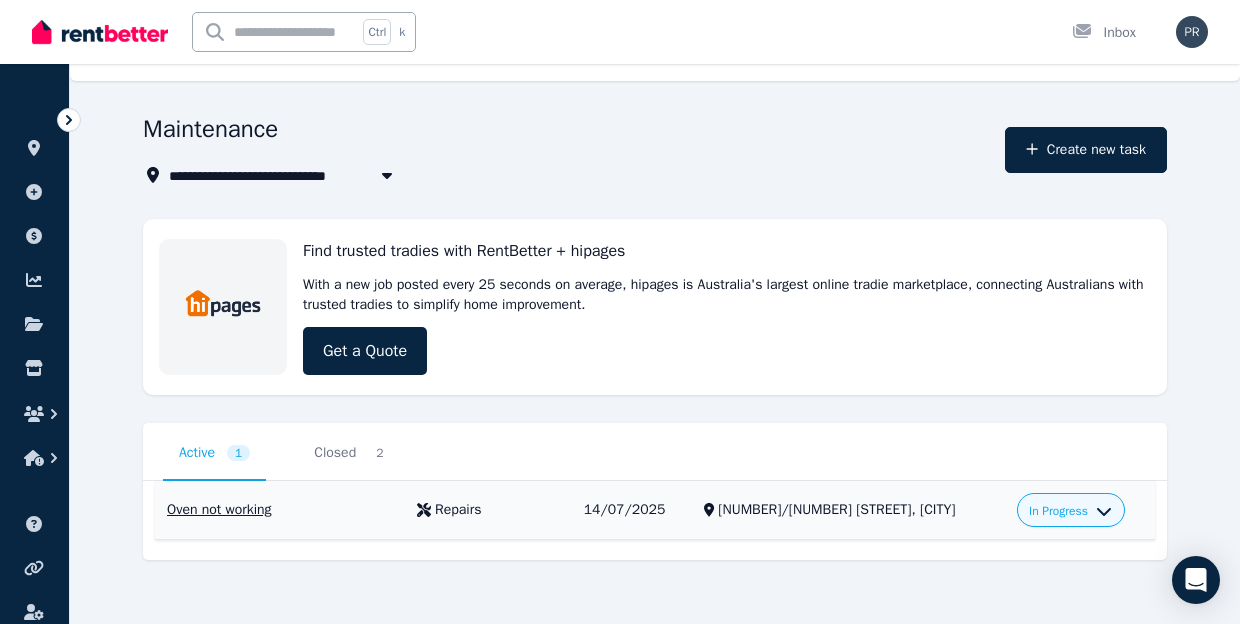 click on "Oven not working" at bounding box center [280, 510] 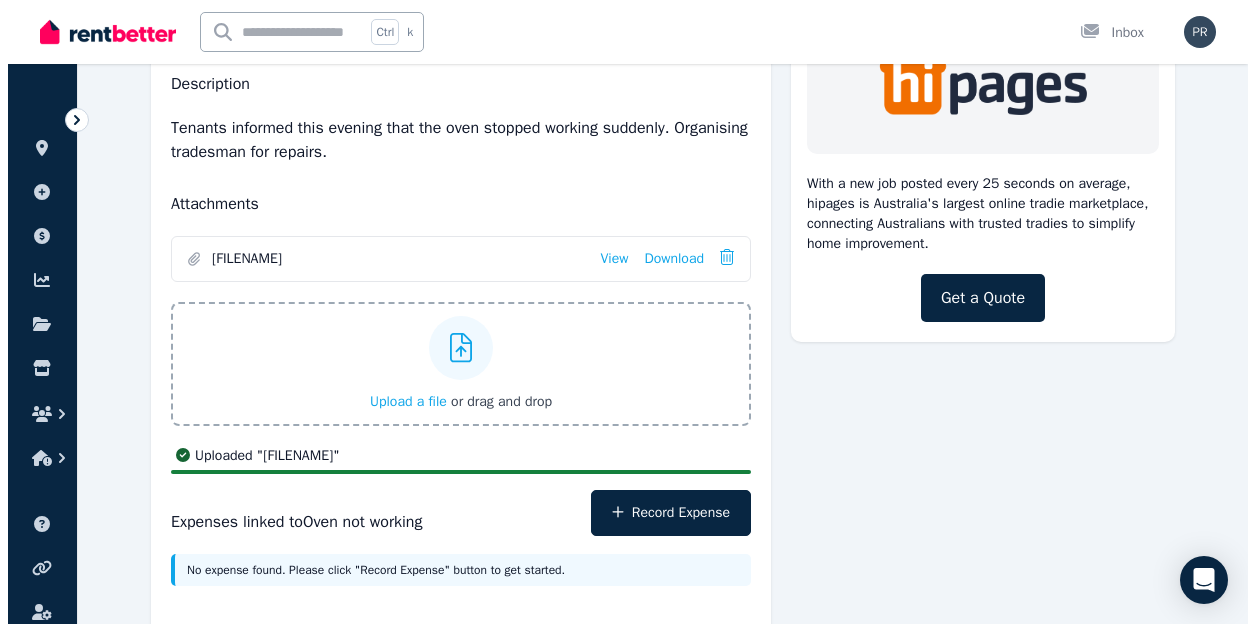 scroll, scrollTop: 238, scrollLeft: 0, axis: vertical 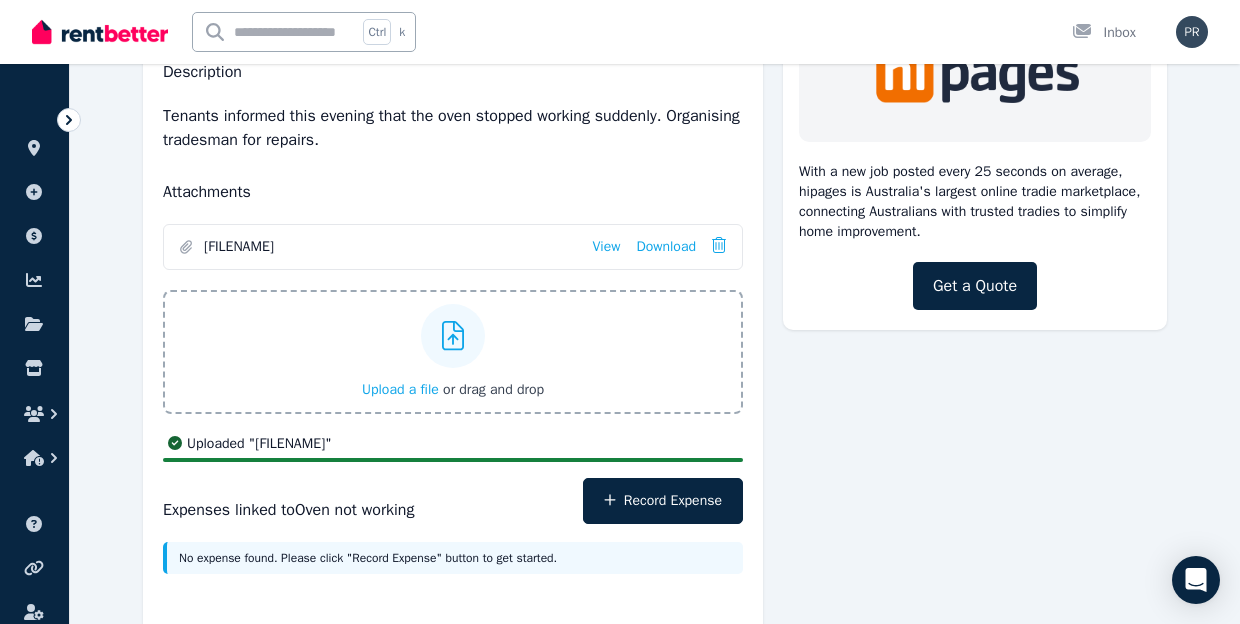click on "Uploaded   " [FILENAME] "" at bounding box center [453, 444] 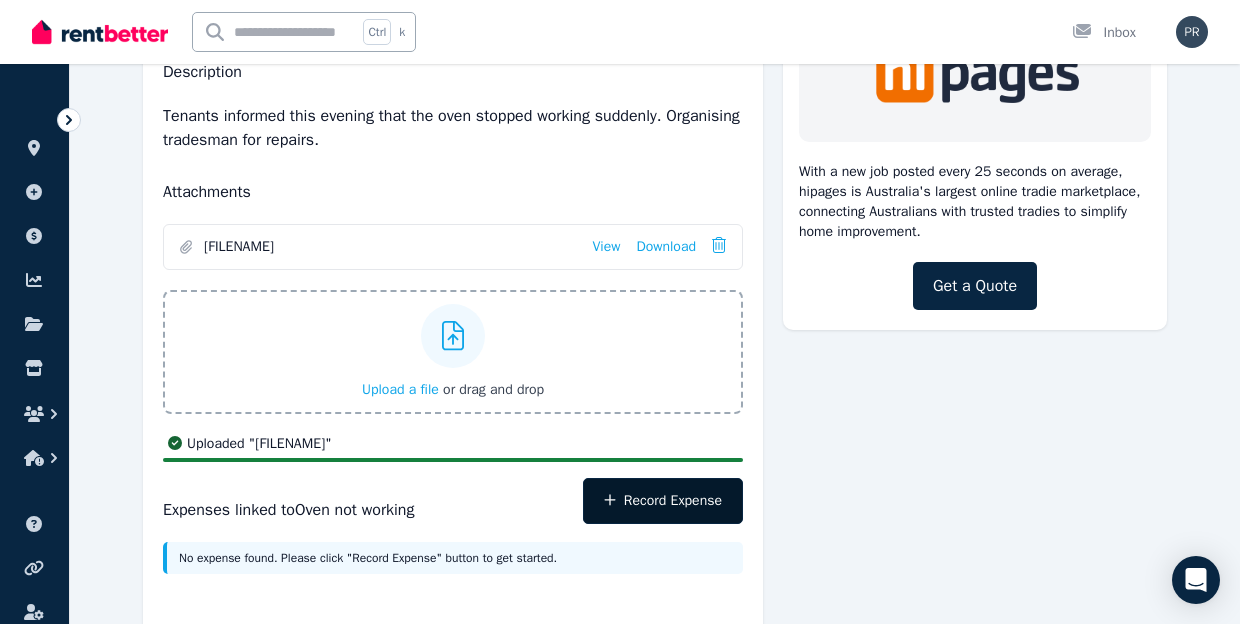 click on "Record Expense" at bounding box center [663, 501] 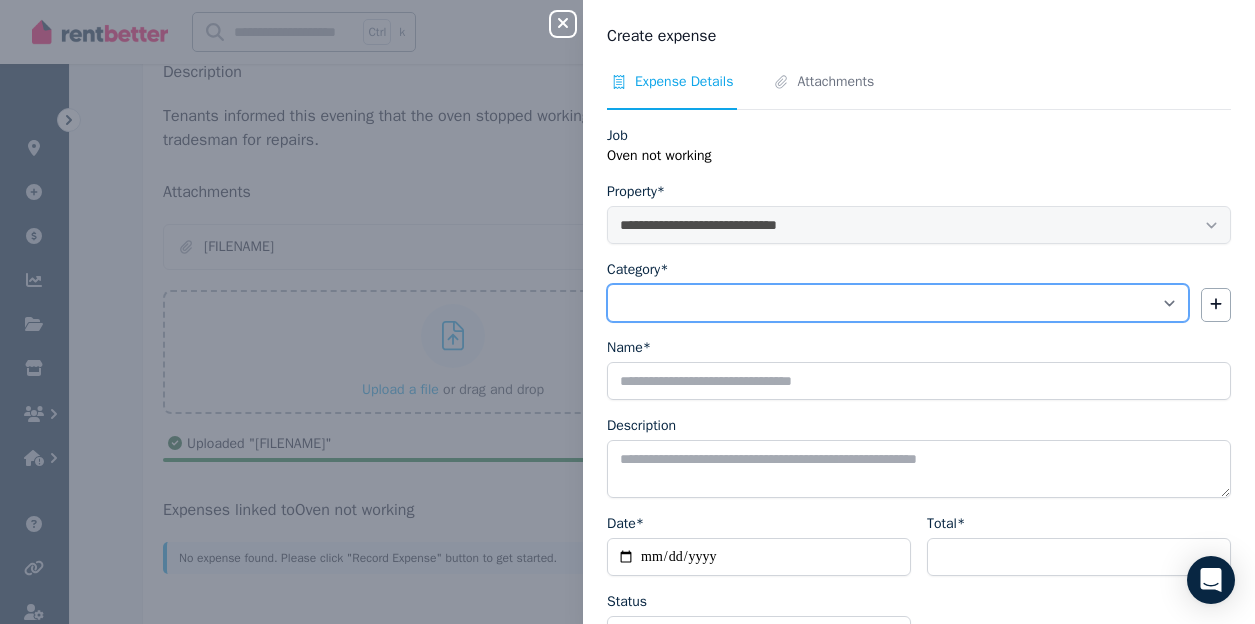 click on "**********" at bounding box center (898, 303) 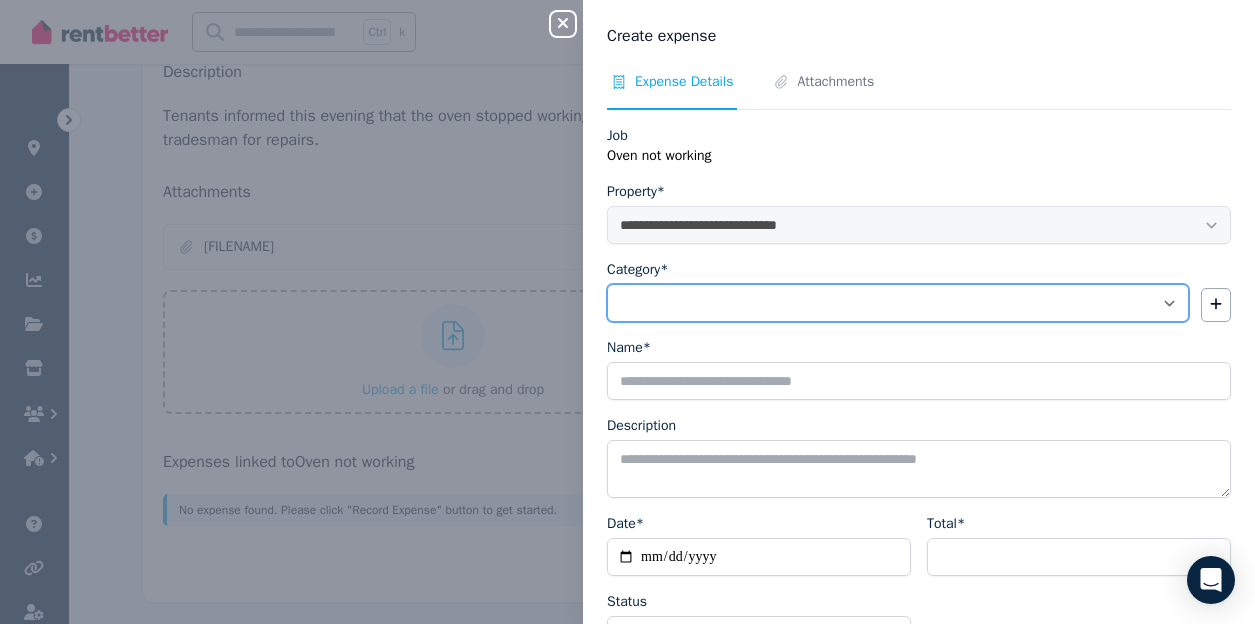 select on "**********" 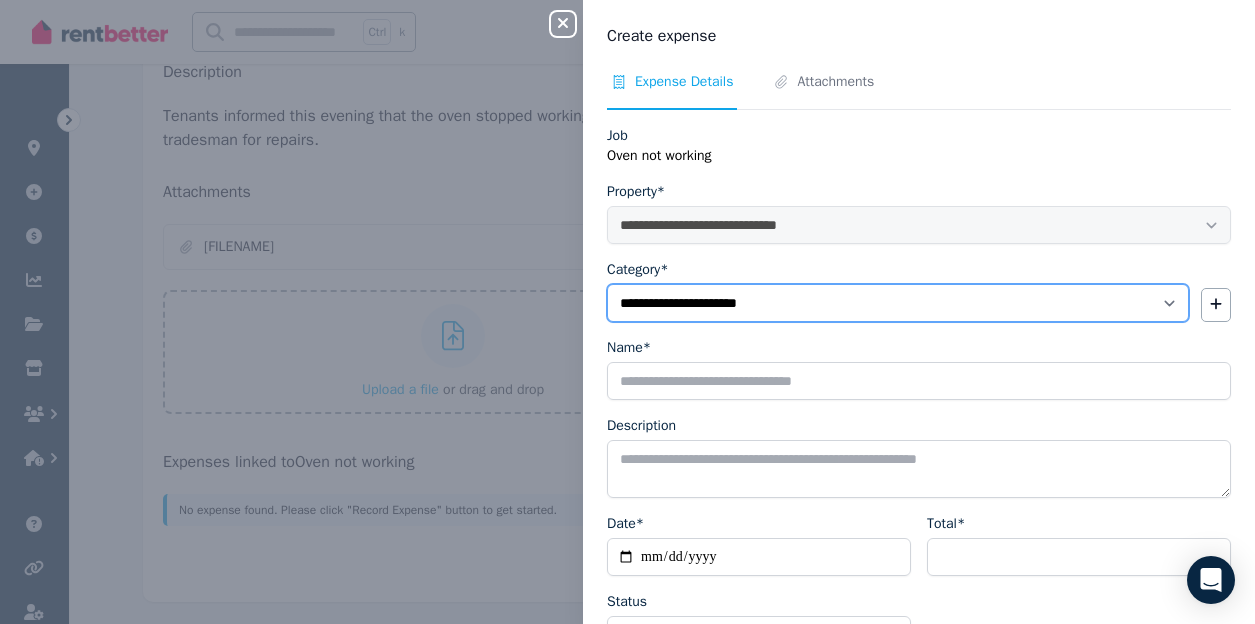 click on "**********" at bounding box center [898, 303] 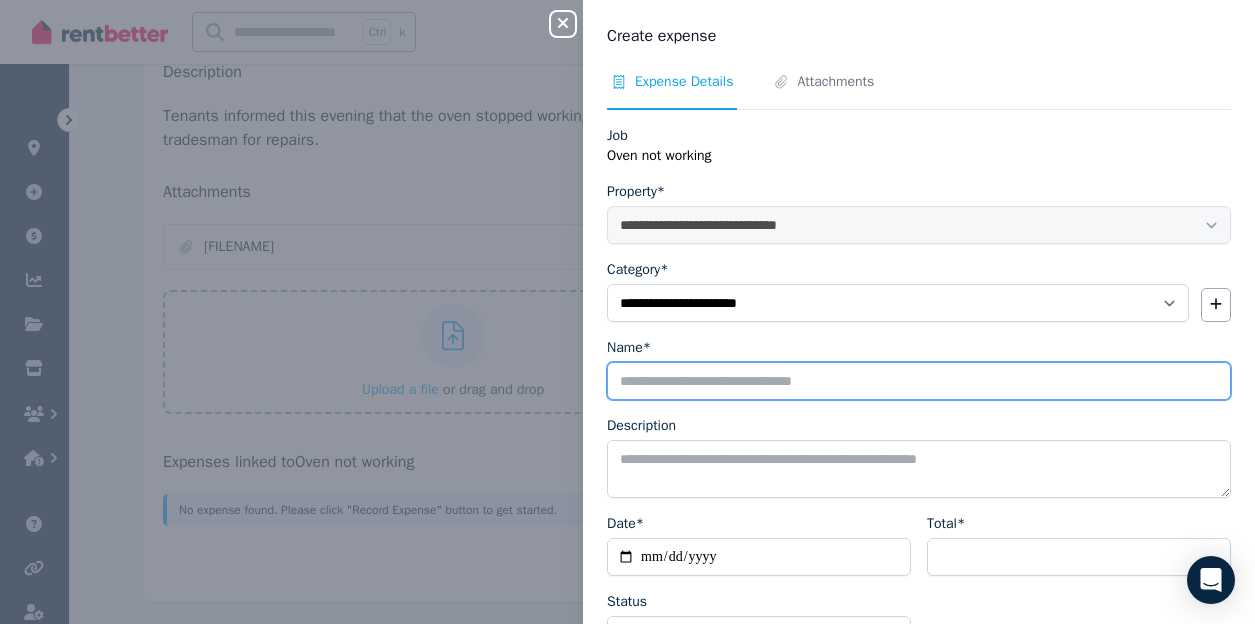 click on "Name*" at bounding box center (919, 381) 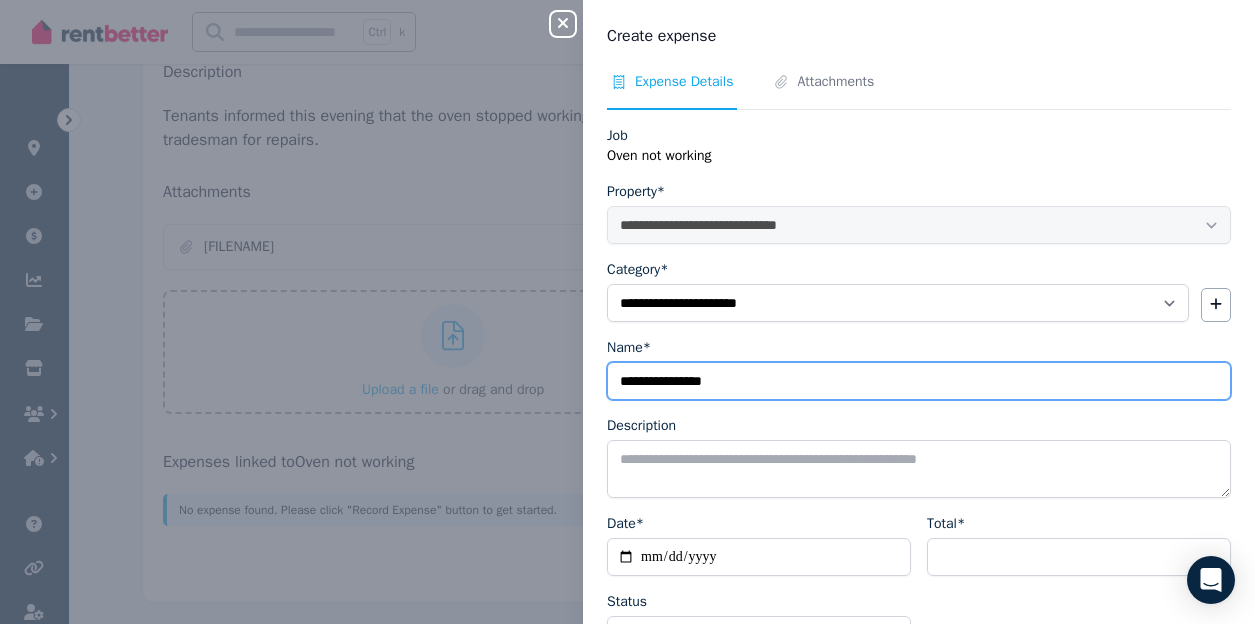 type on "**********" 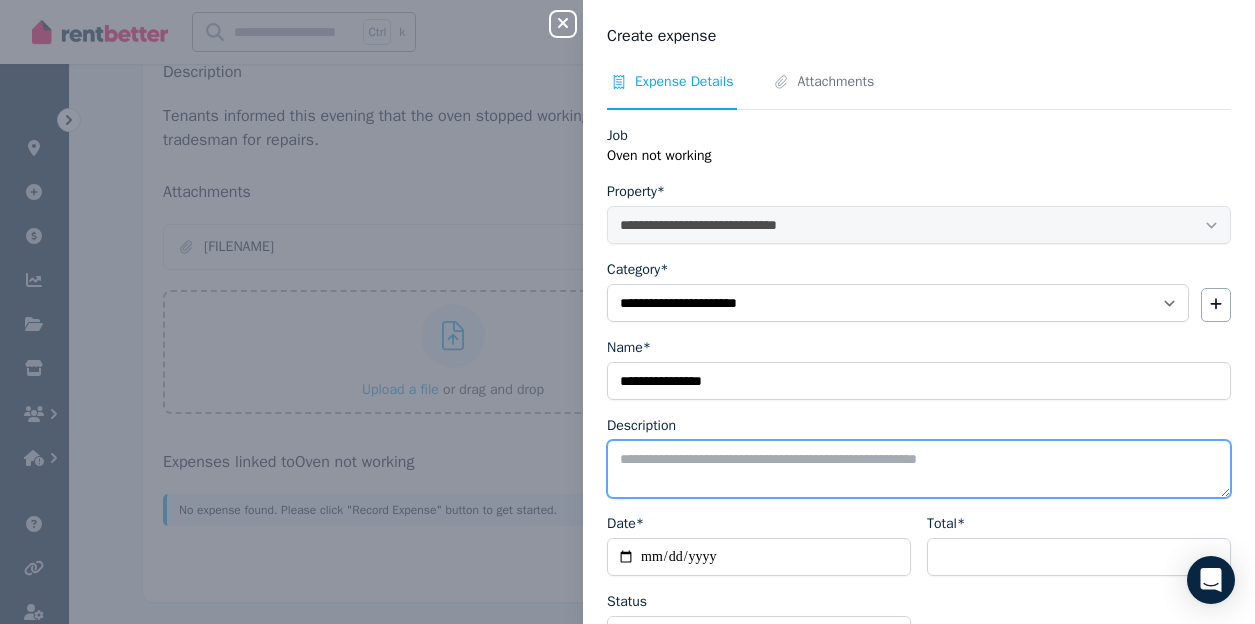 click on "Description" at bounding box center (919, 469) 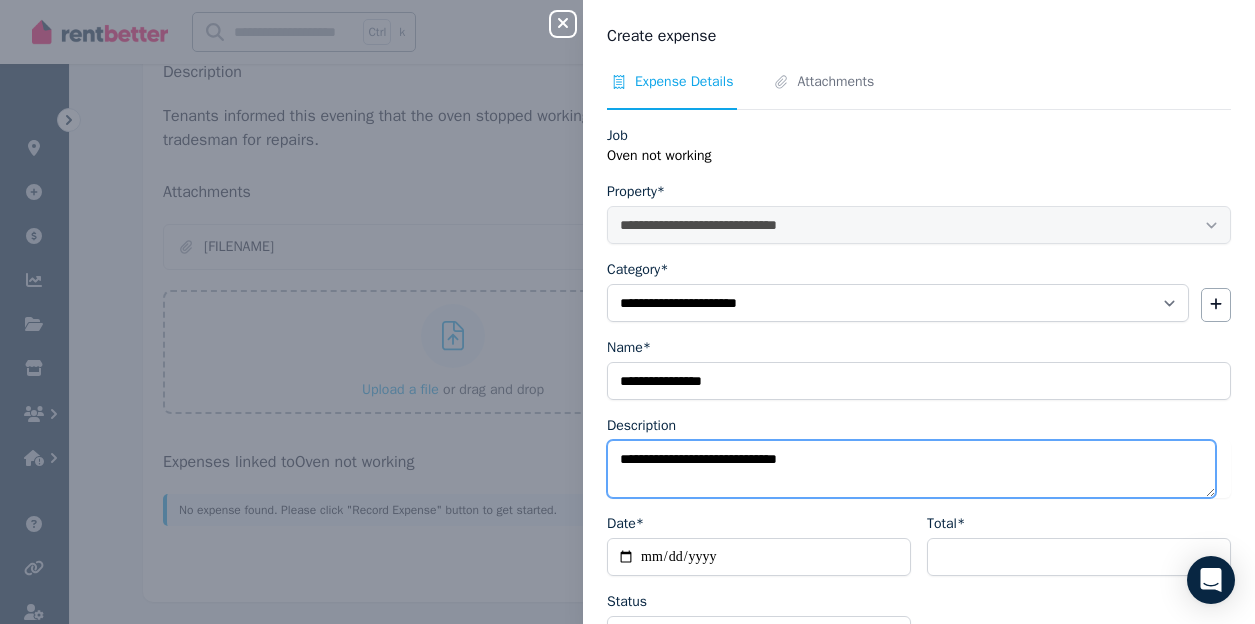 type on "**********" 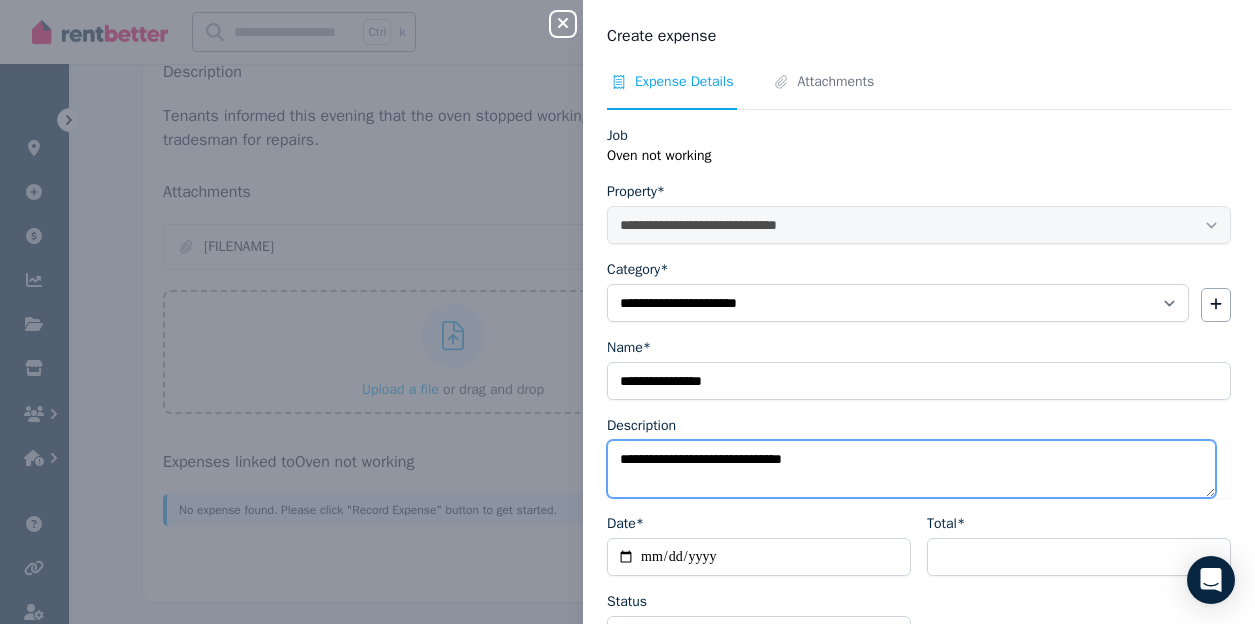 click on "**********" at bounding box center [911, 469] 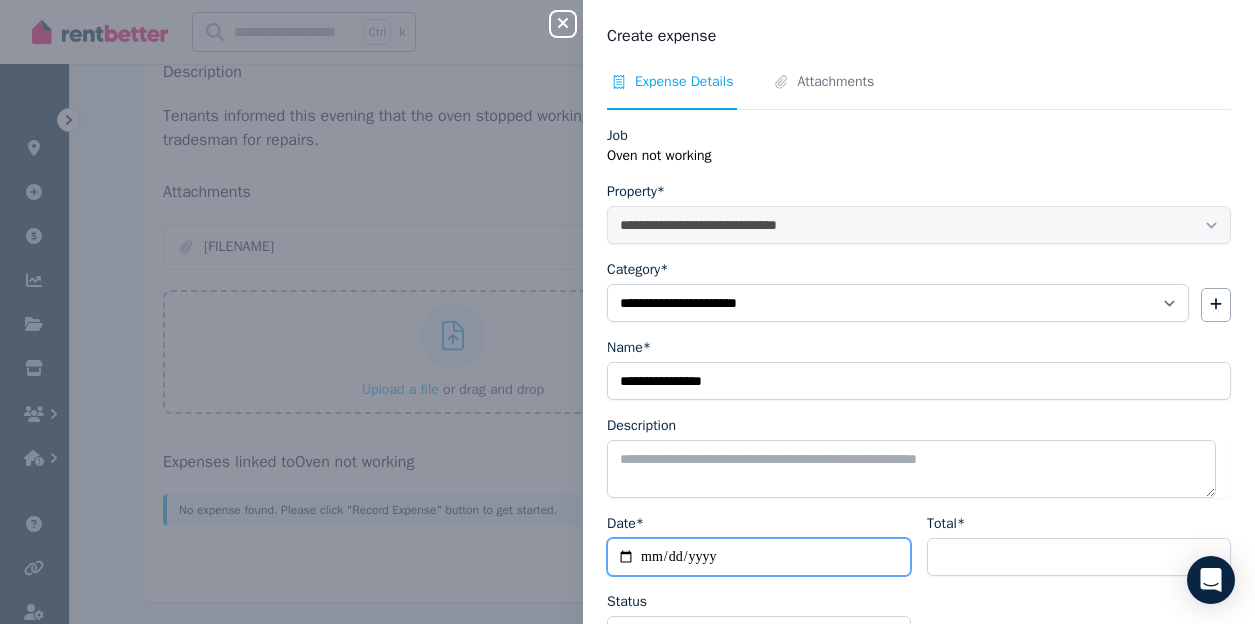 click on "Date*" at bounding box center (759, 557) 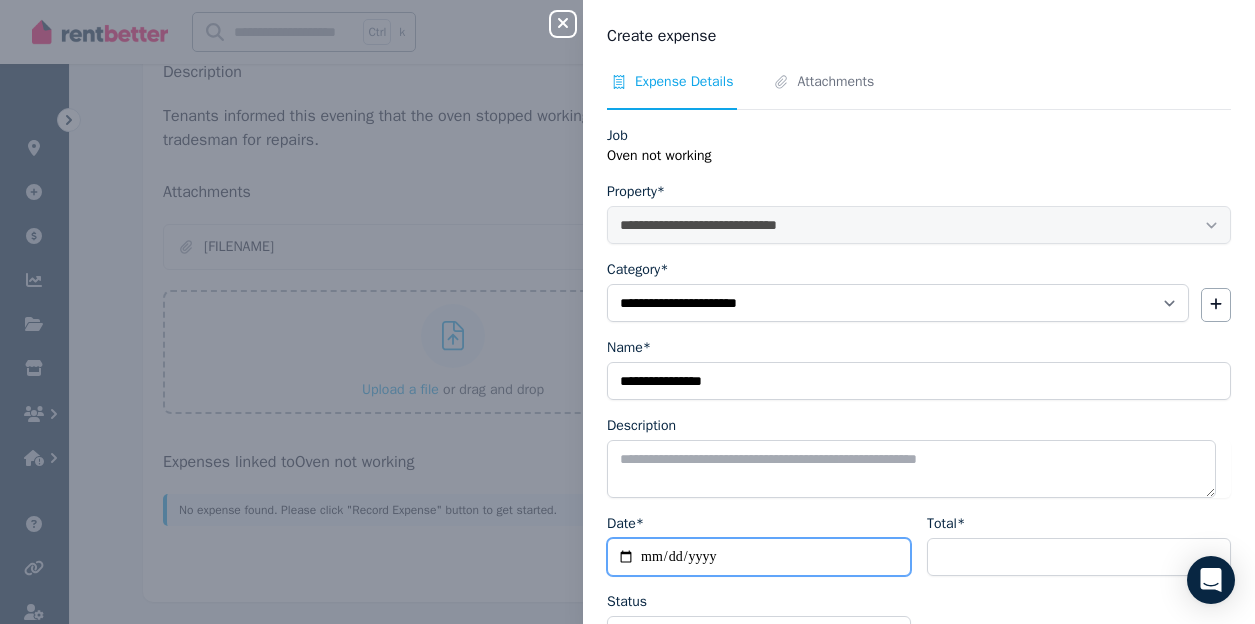click on "Date*" at bounding box center [759, 557] 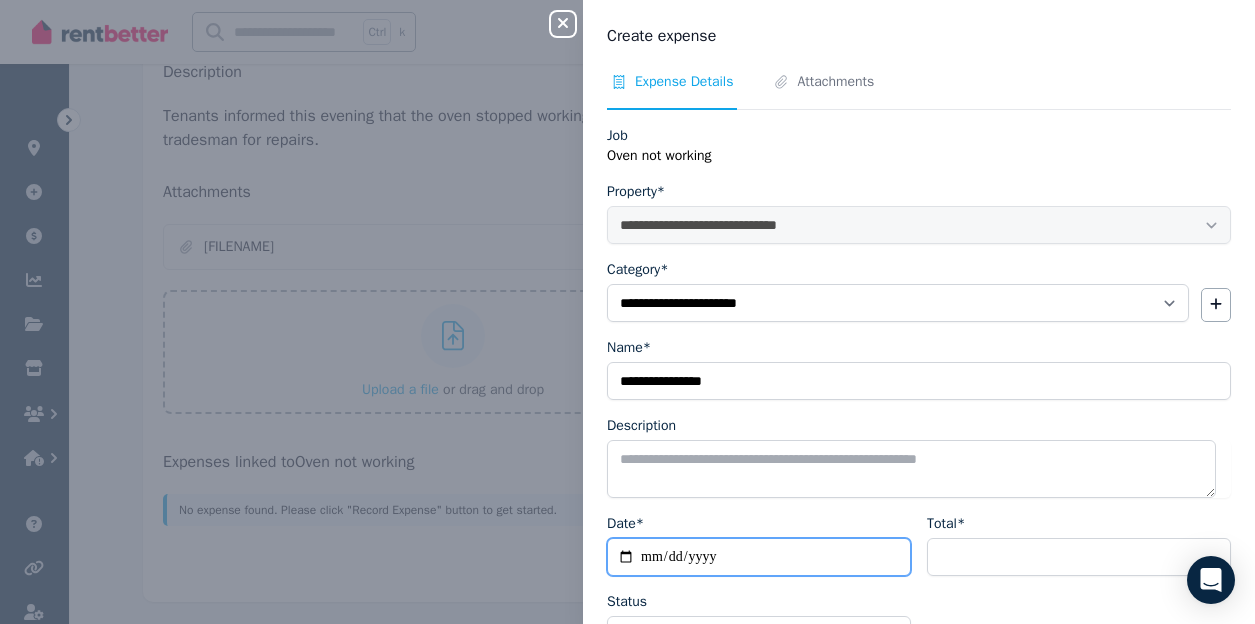 type on "**********" 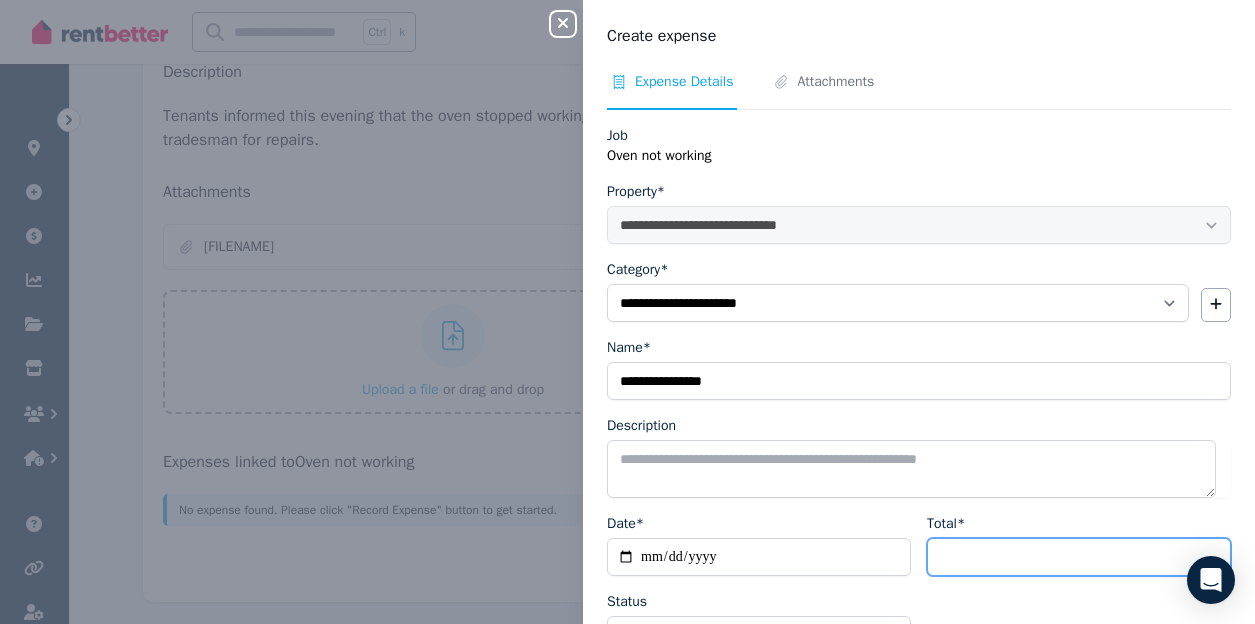 click on "Total*" at bounding box center (1079, 557) 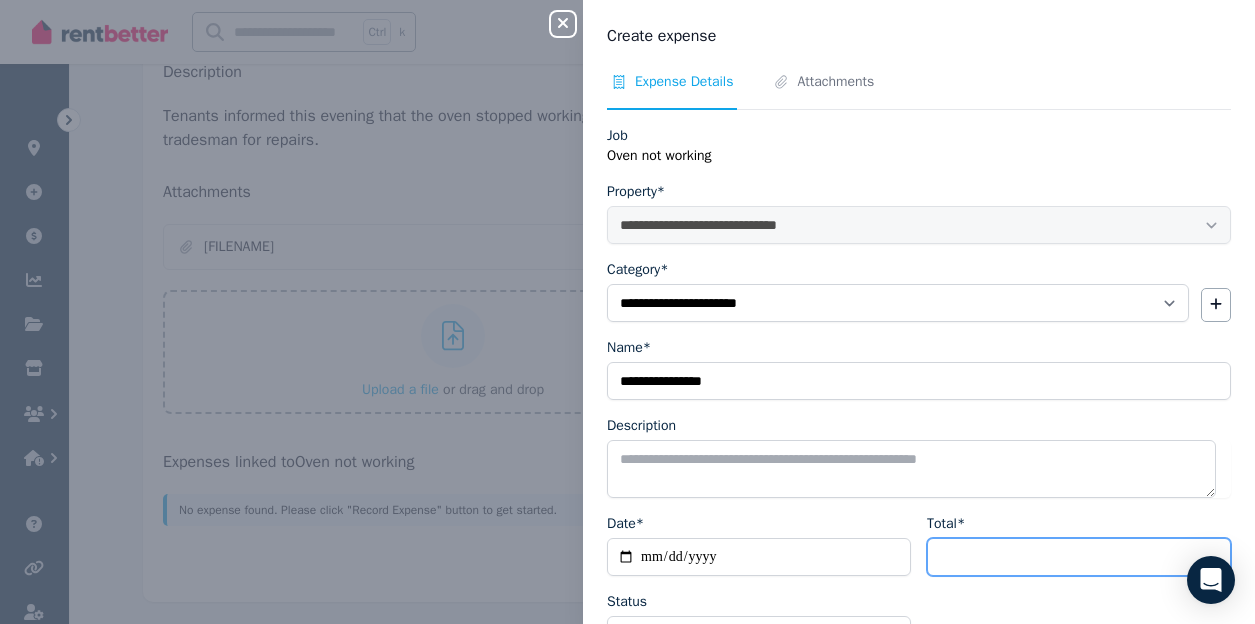 scroll, scrollTop: 148, scrollLeft: 0, axis: vertical 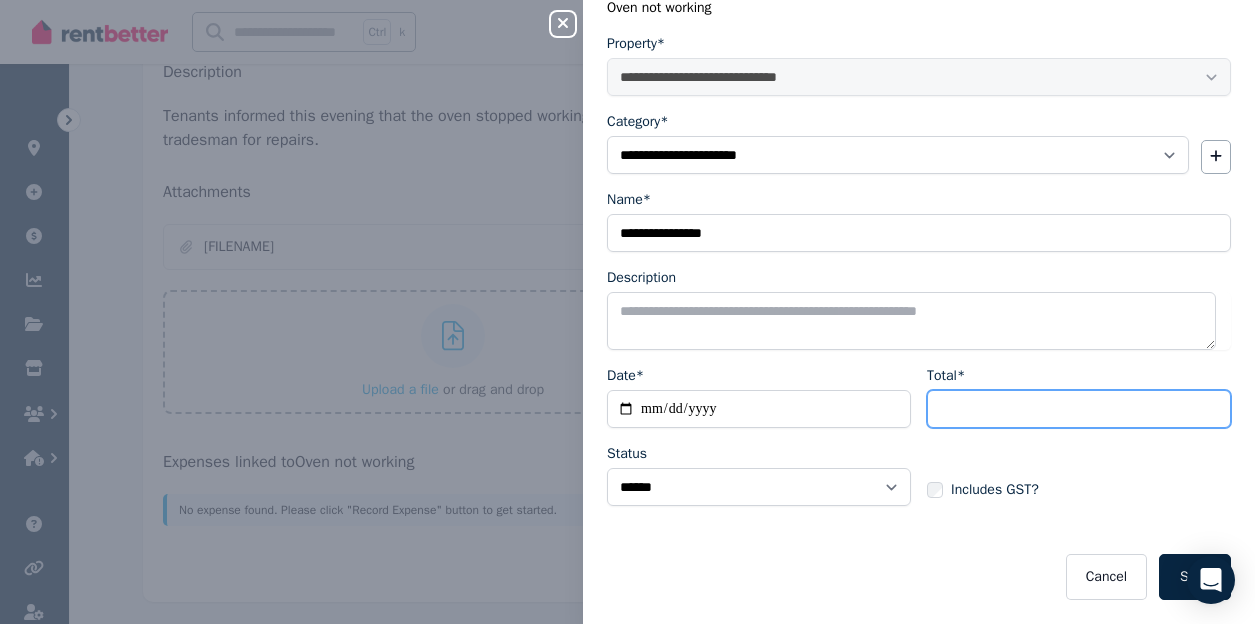 type on "*****" 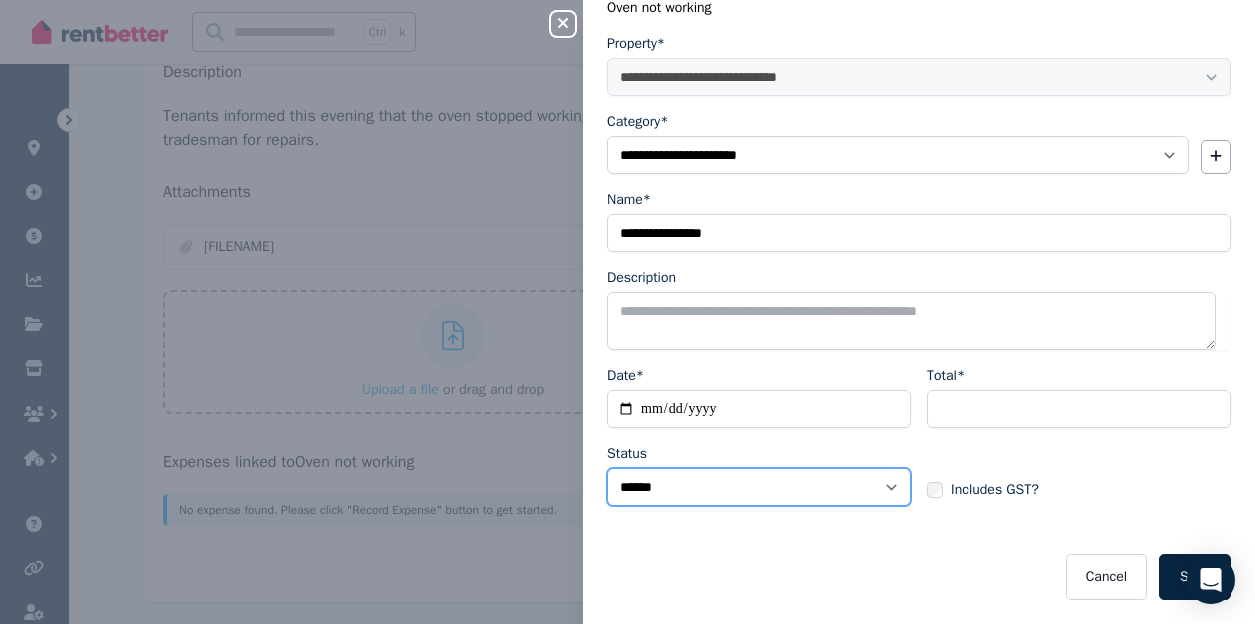 click on "****** ****" at bounding box center (759, 487) 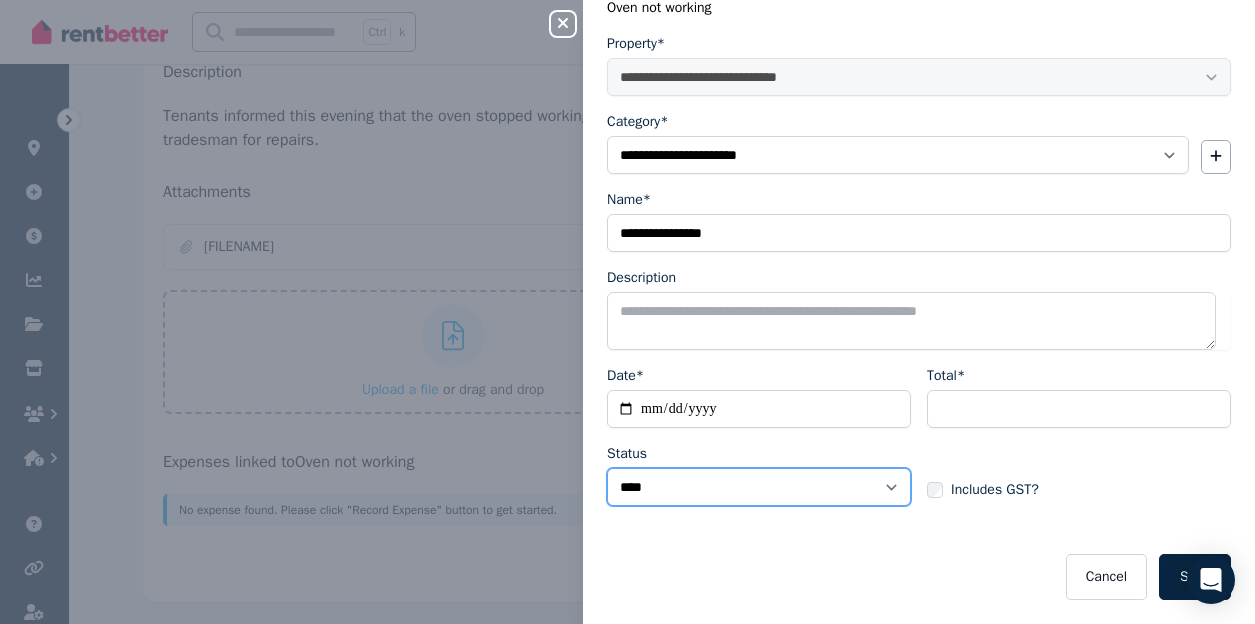 click on "****** ****" at bounding box center [759, 487] 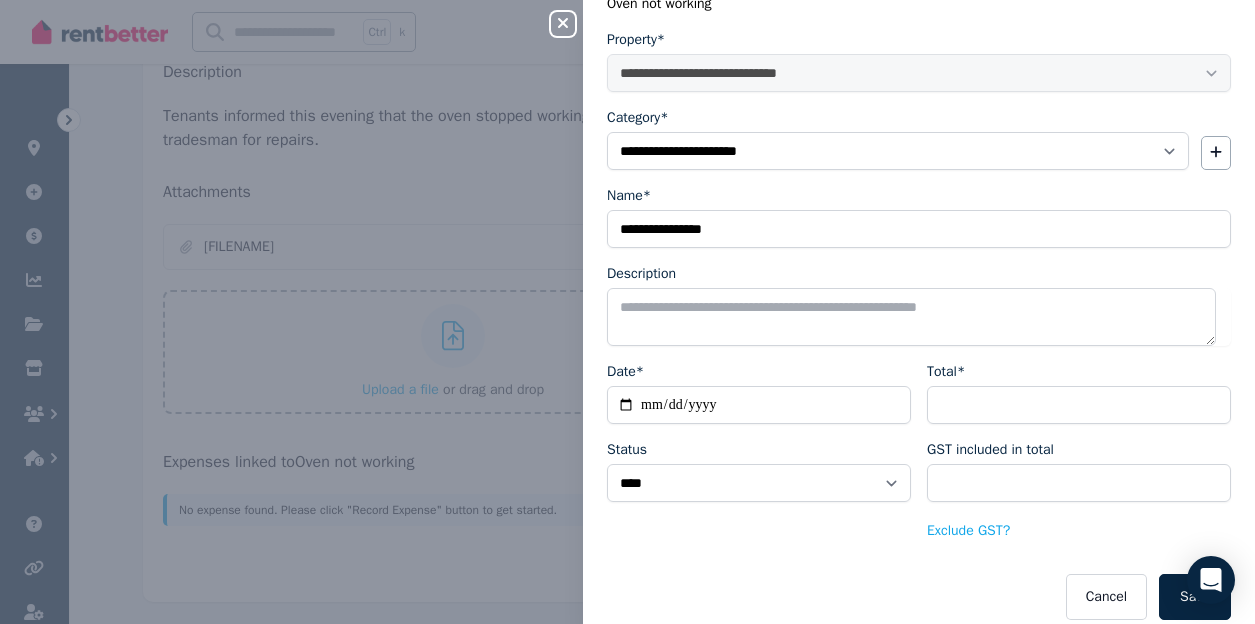 scroll, scrollTop: 172, scrollLeft: 0, axis: vertical 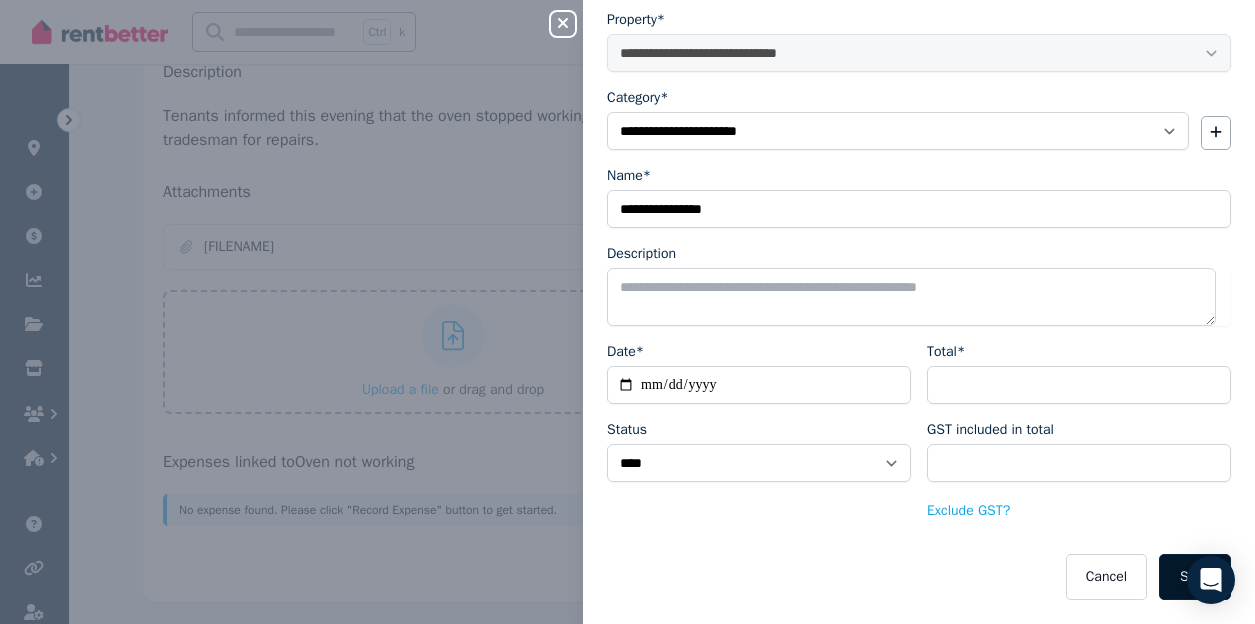 click on "Save" at bounding box center (1195, 577) 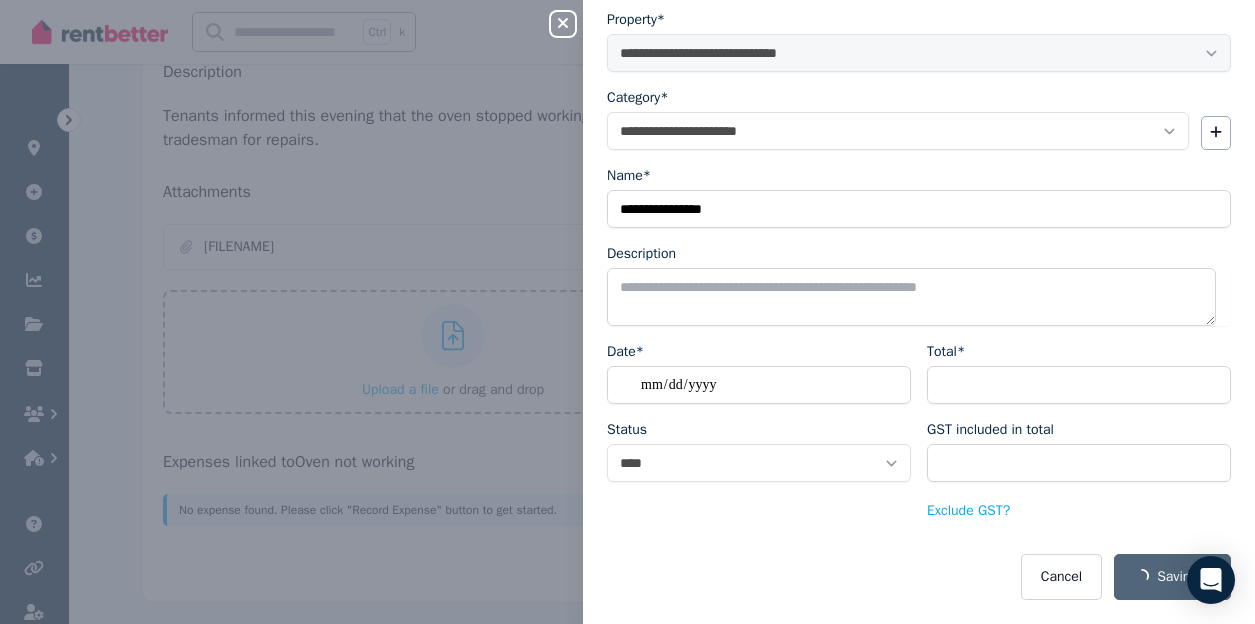 select on "**********" 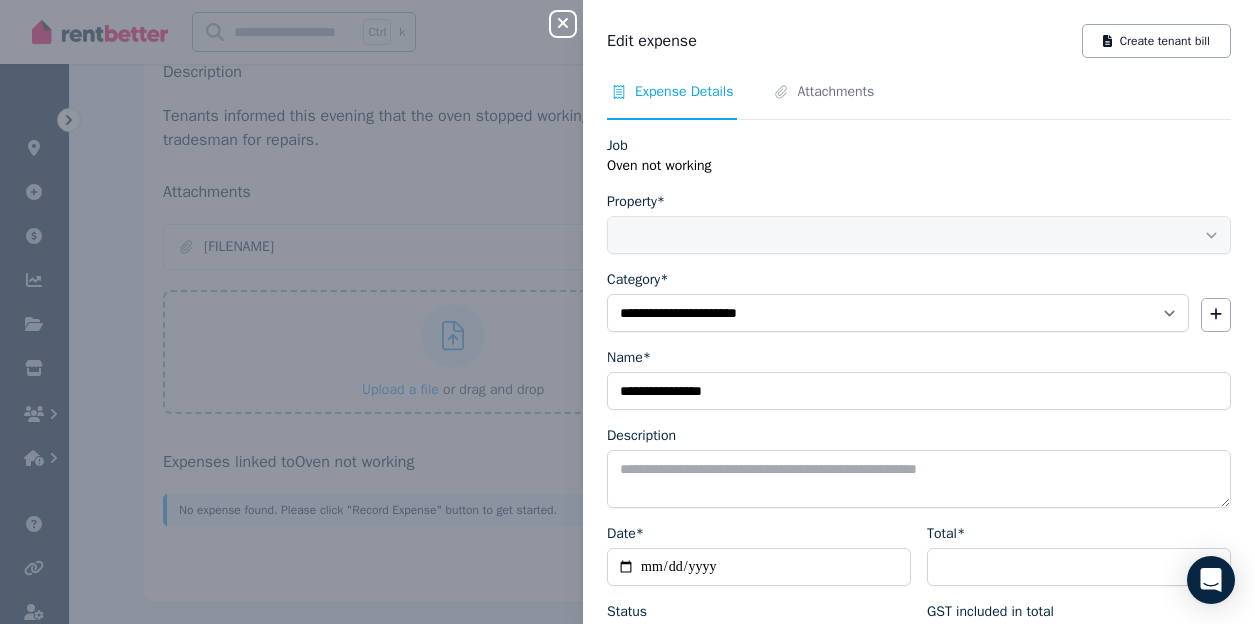 select on "**********" 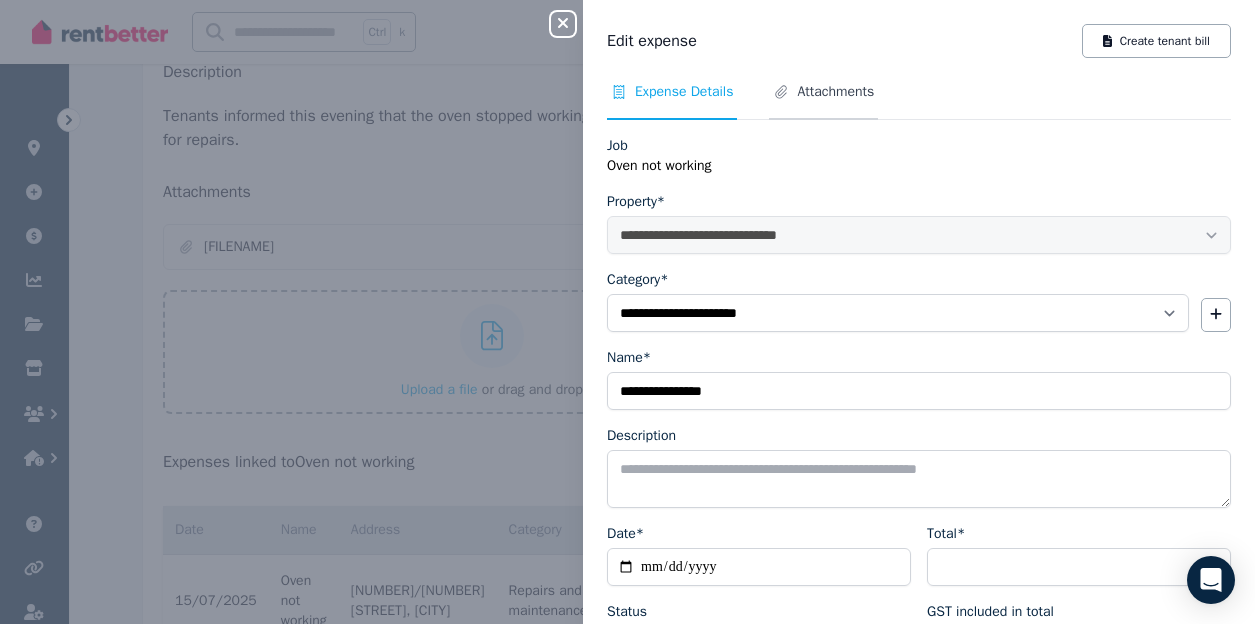 click on "Attachments" at bounding box center [835, 92] 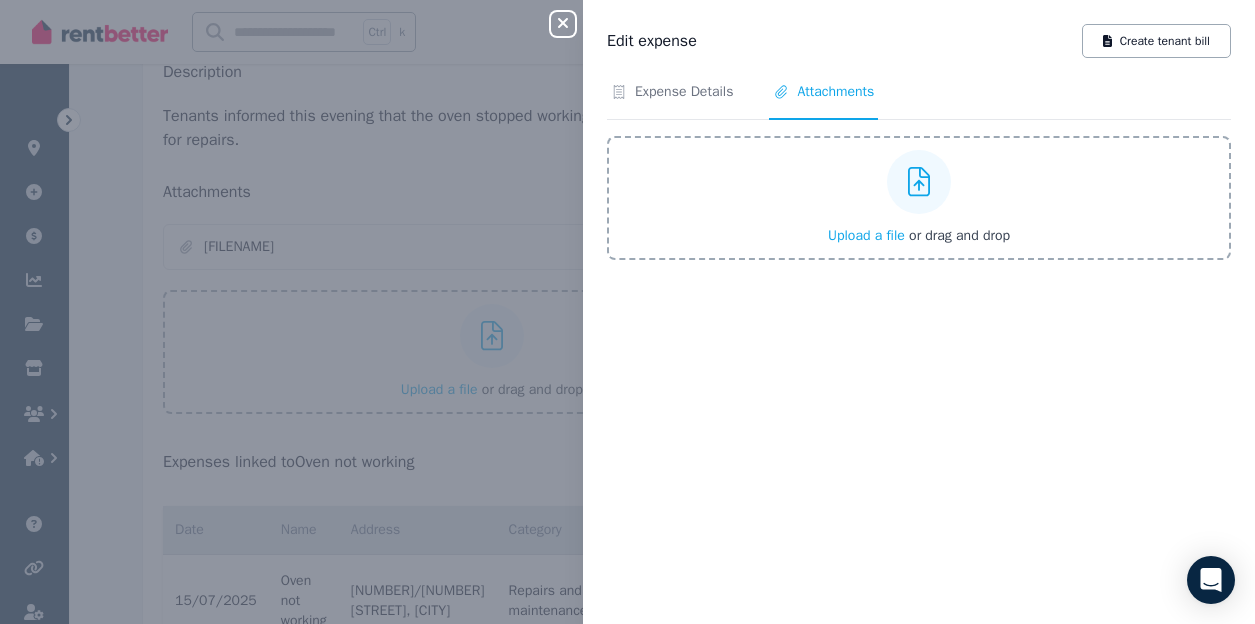 click on "Upload a file" at bounding box center (866, 235) 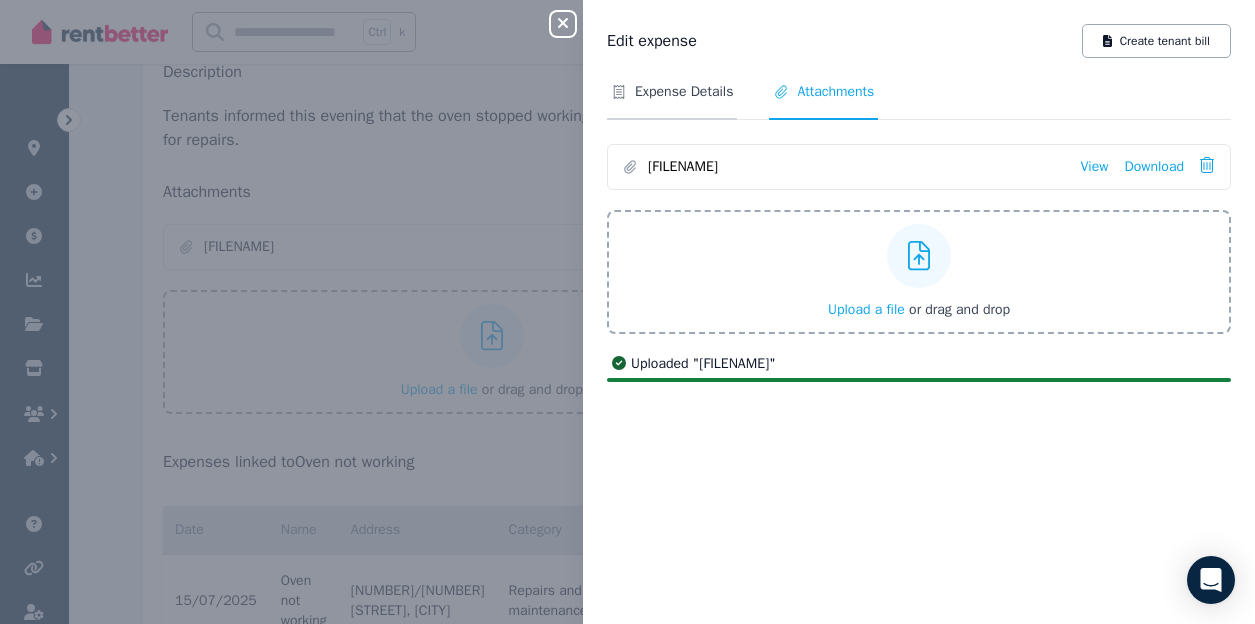 click on "Expense Details" at bounding box center [684, 92] 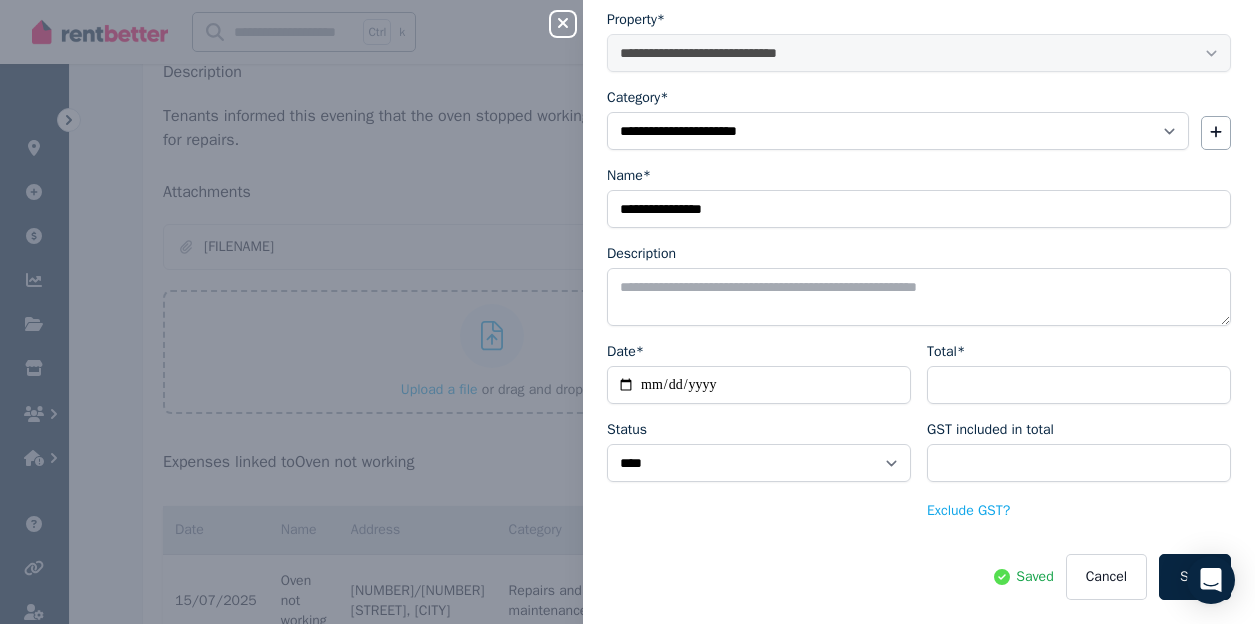 scroll, scrollTop: 182, scrollLeft: 0, axis: vertical 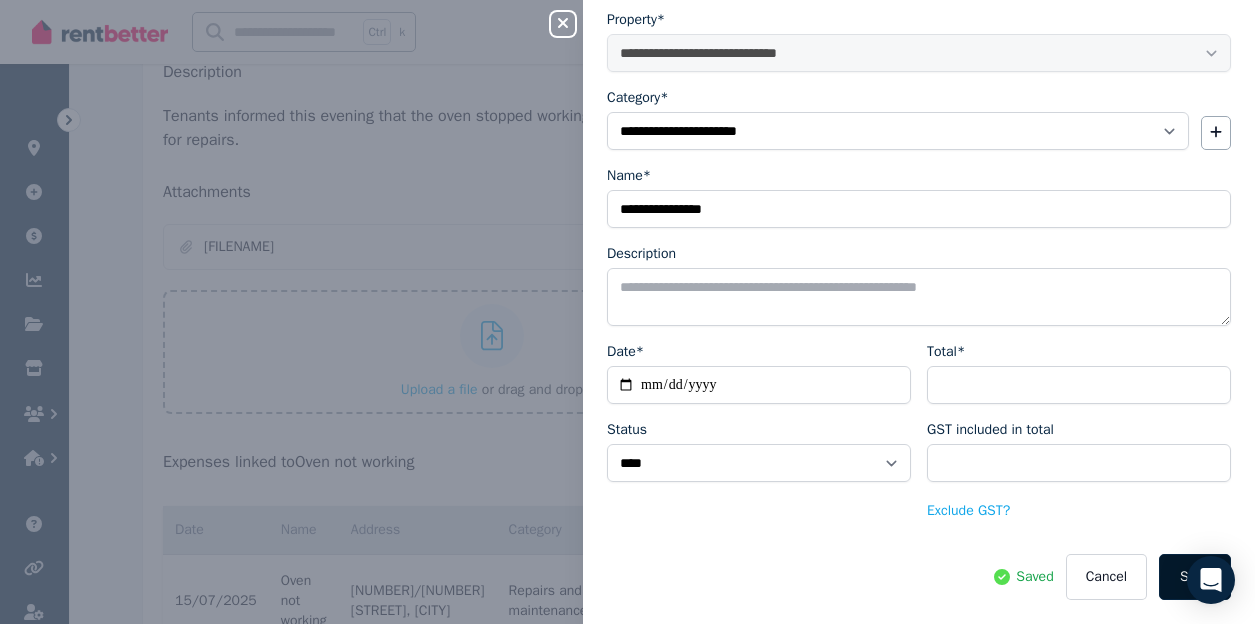 click on "Save" at bounding box center (1195, 577) 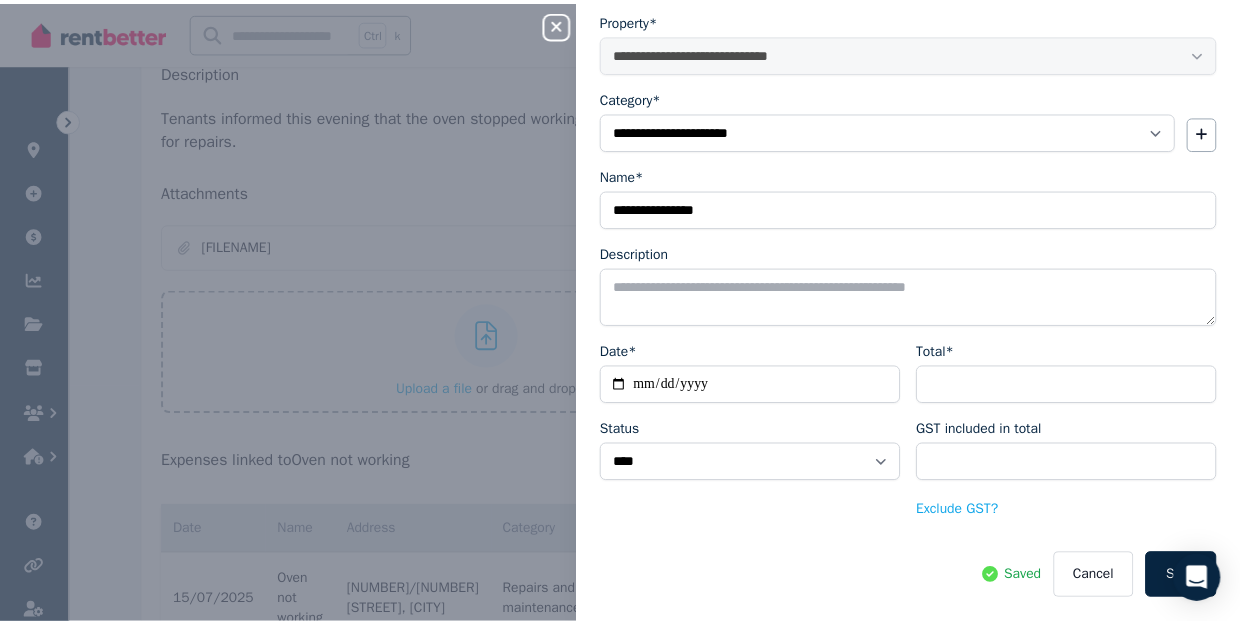scroll, scrollTop: 0, scrollLeft: 0, axis: both 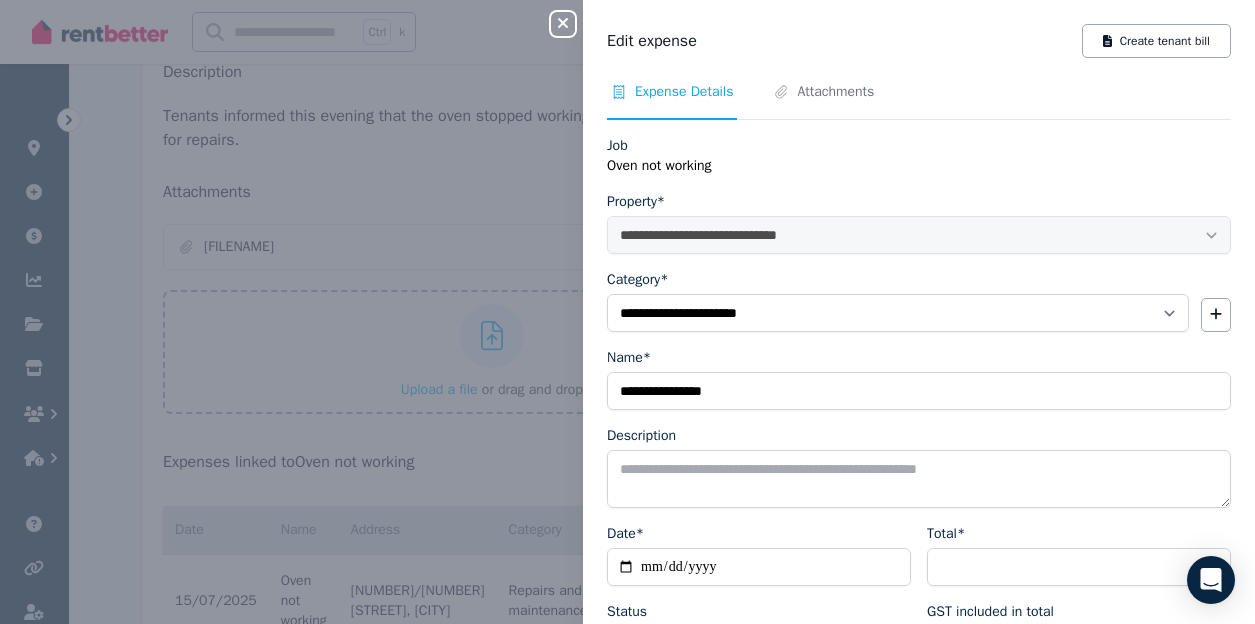 click 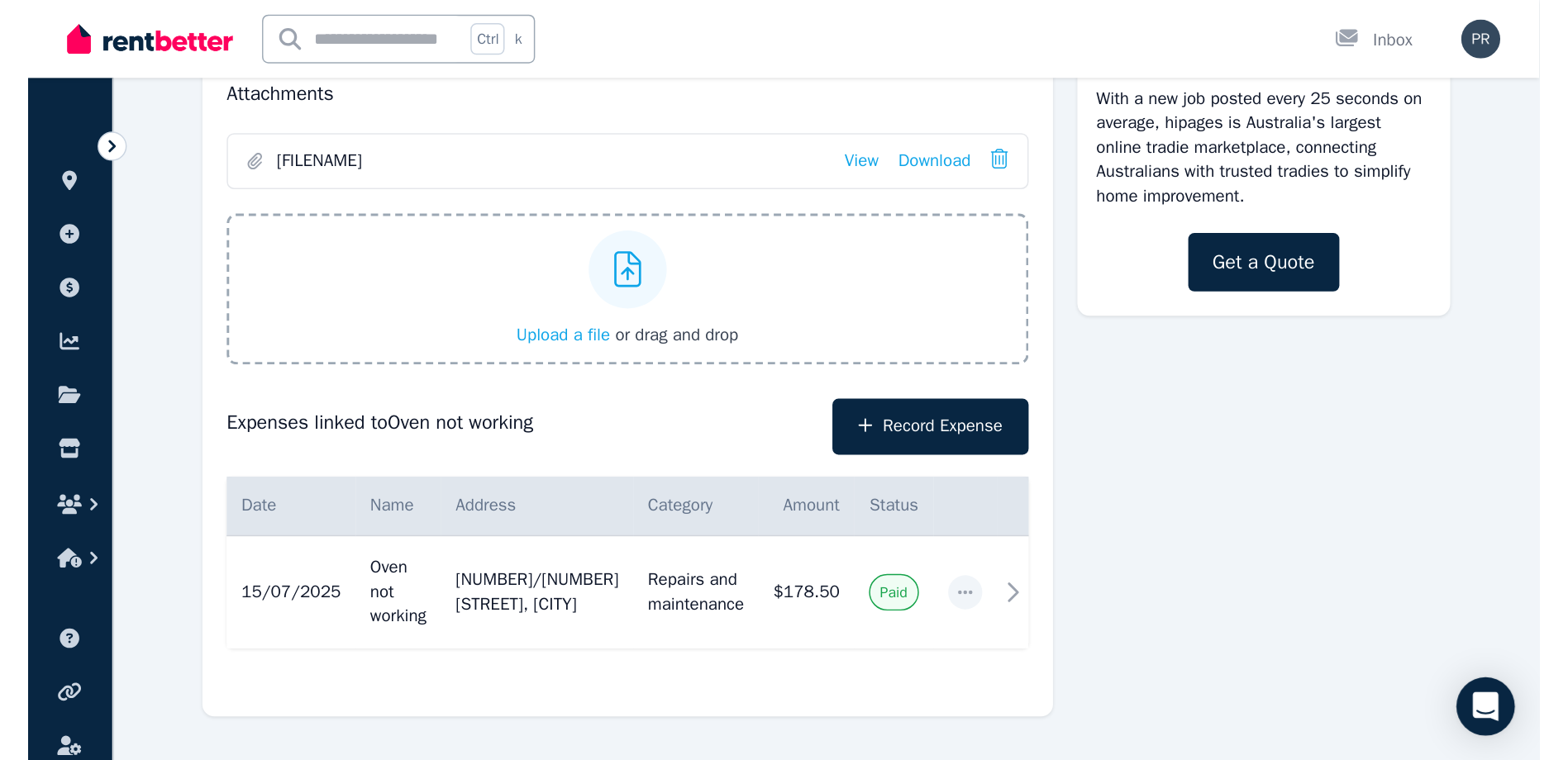 scroll, scrollTop: 2, scrollLeft: 0, axis: vertical 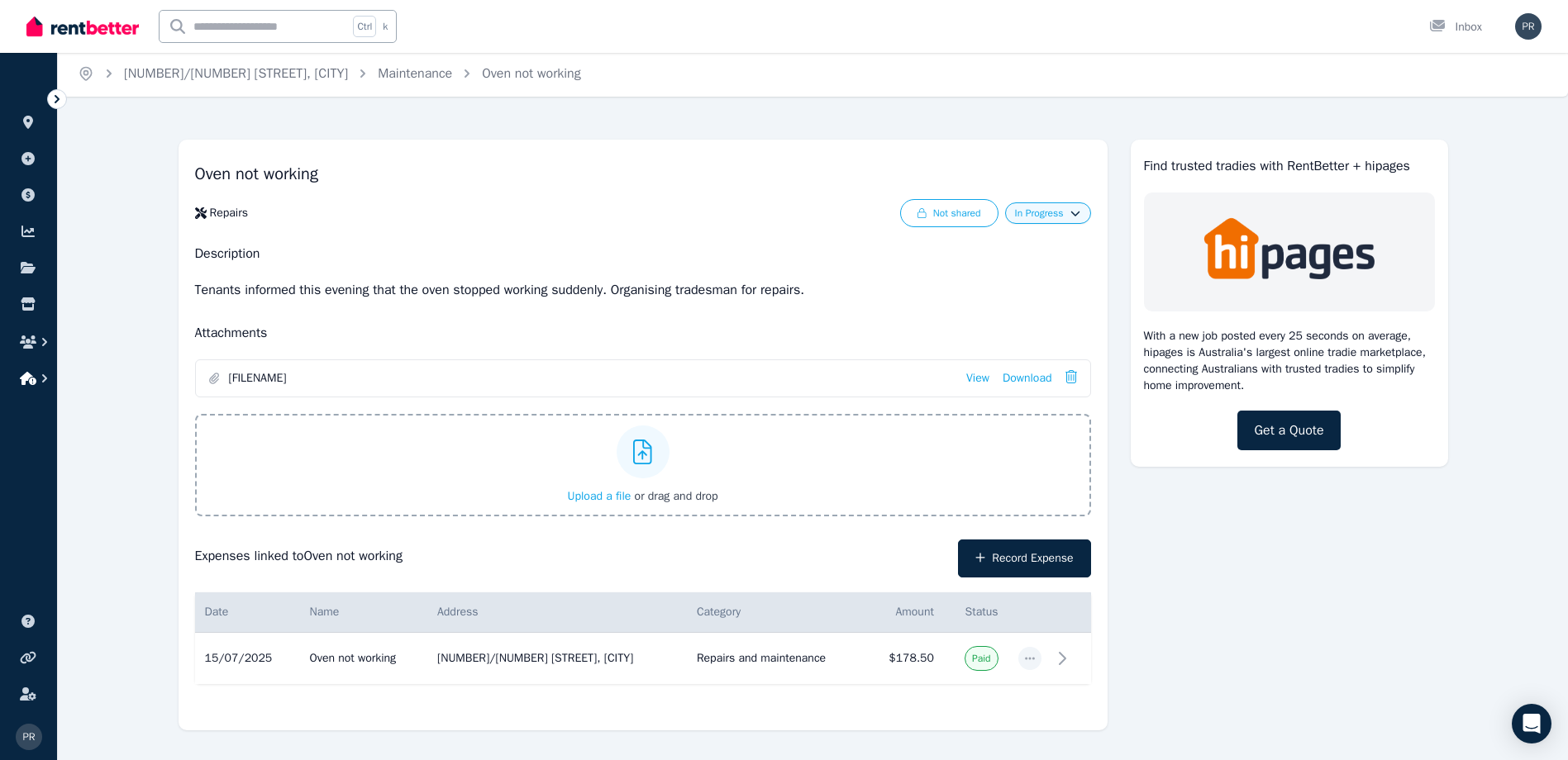 click 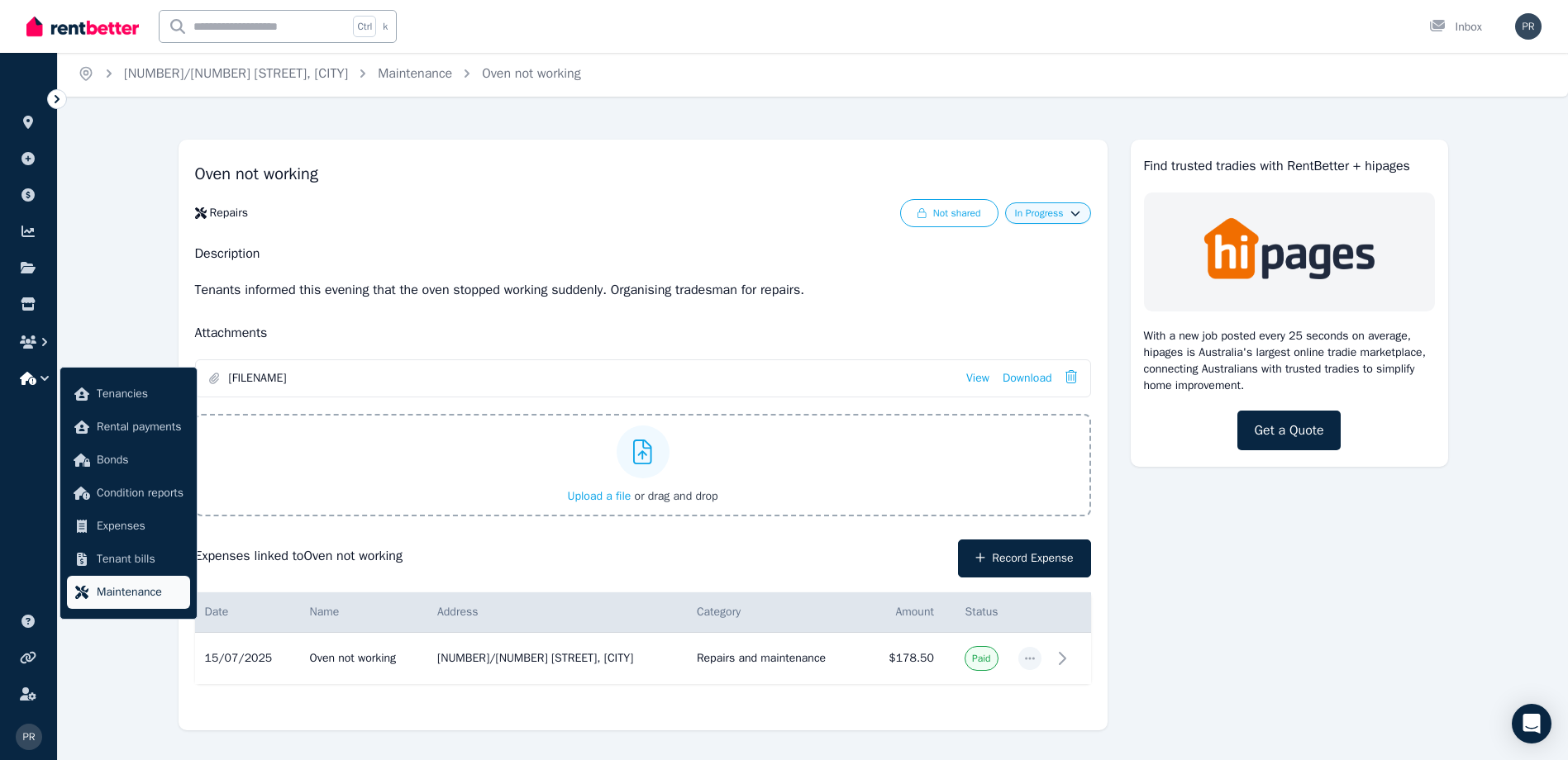 click on "Maintenance" at bounding box center [140, 592] 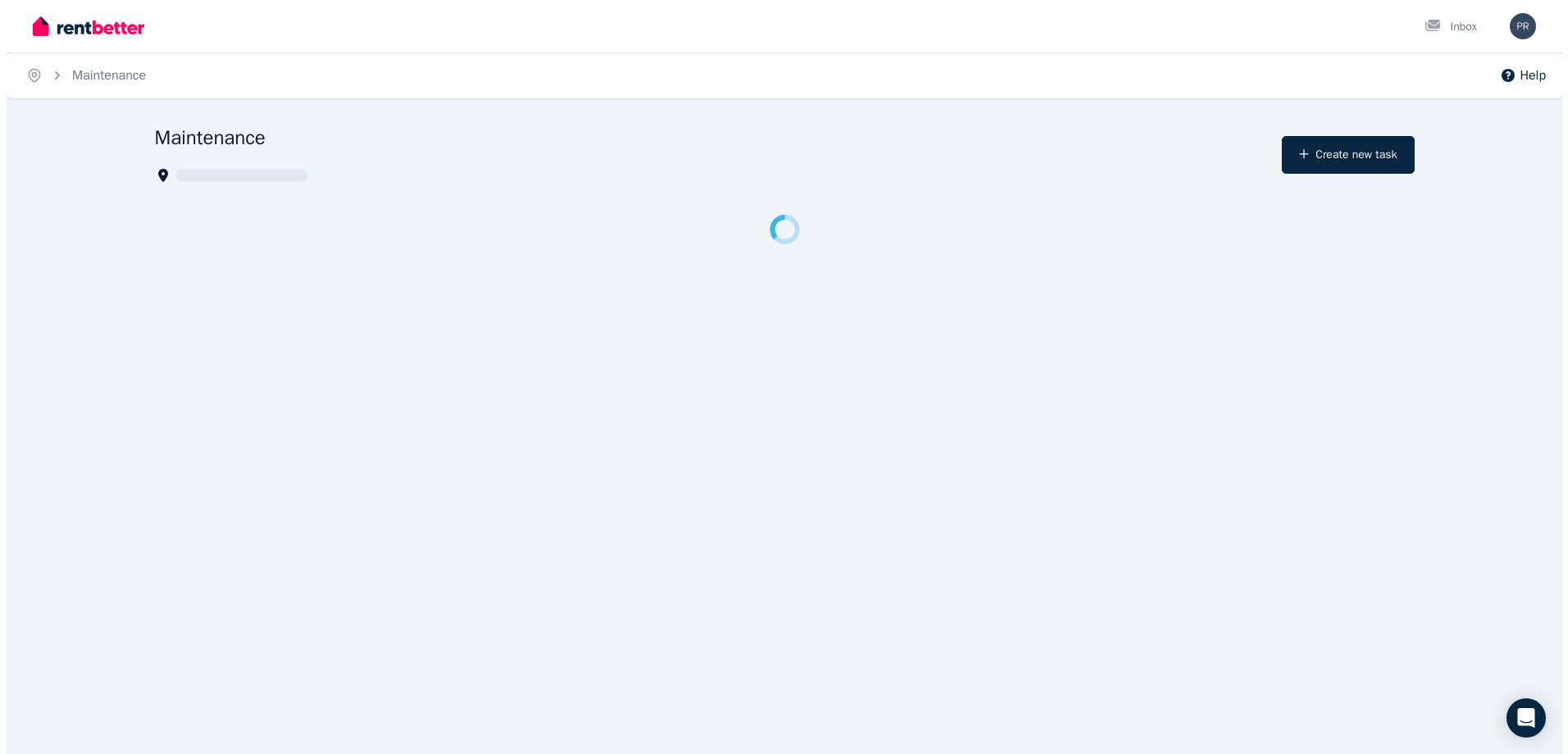 scroll, scrollTop: 0, scrollLeft: 0, axis: both 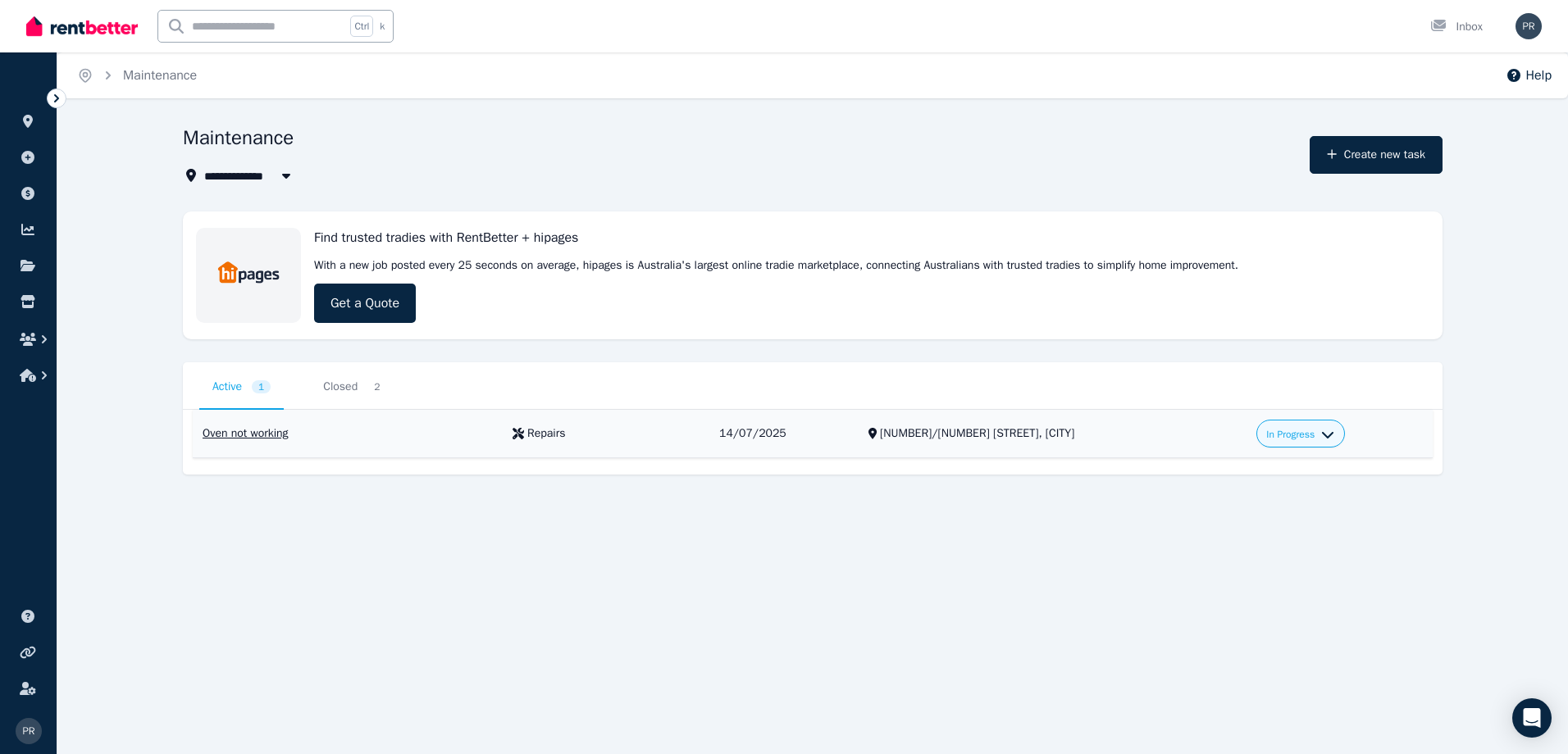 click on "In Progress" at bounding box center [1290, 434] 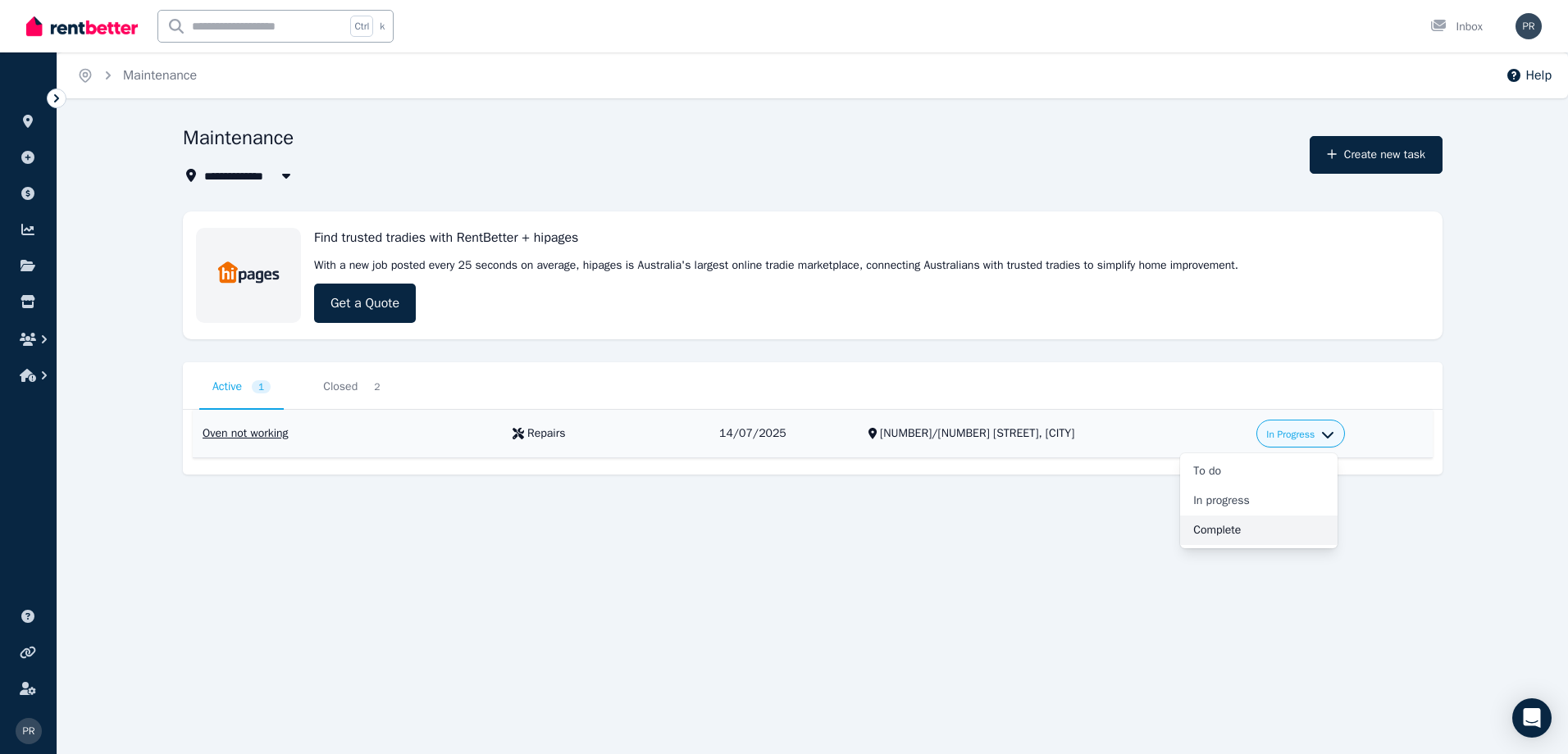click on "Complete" at bounding box center (1259, 530) 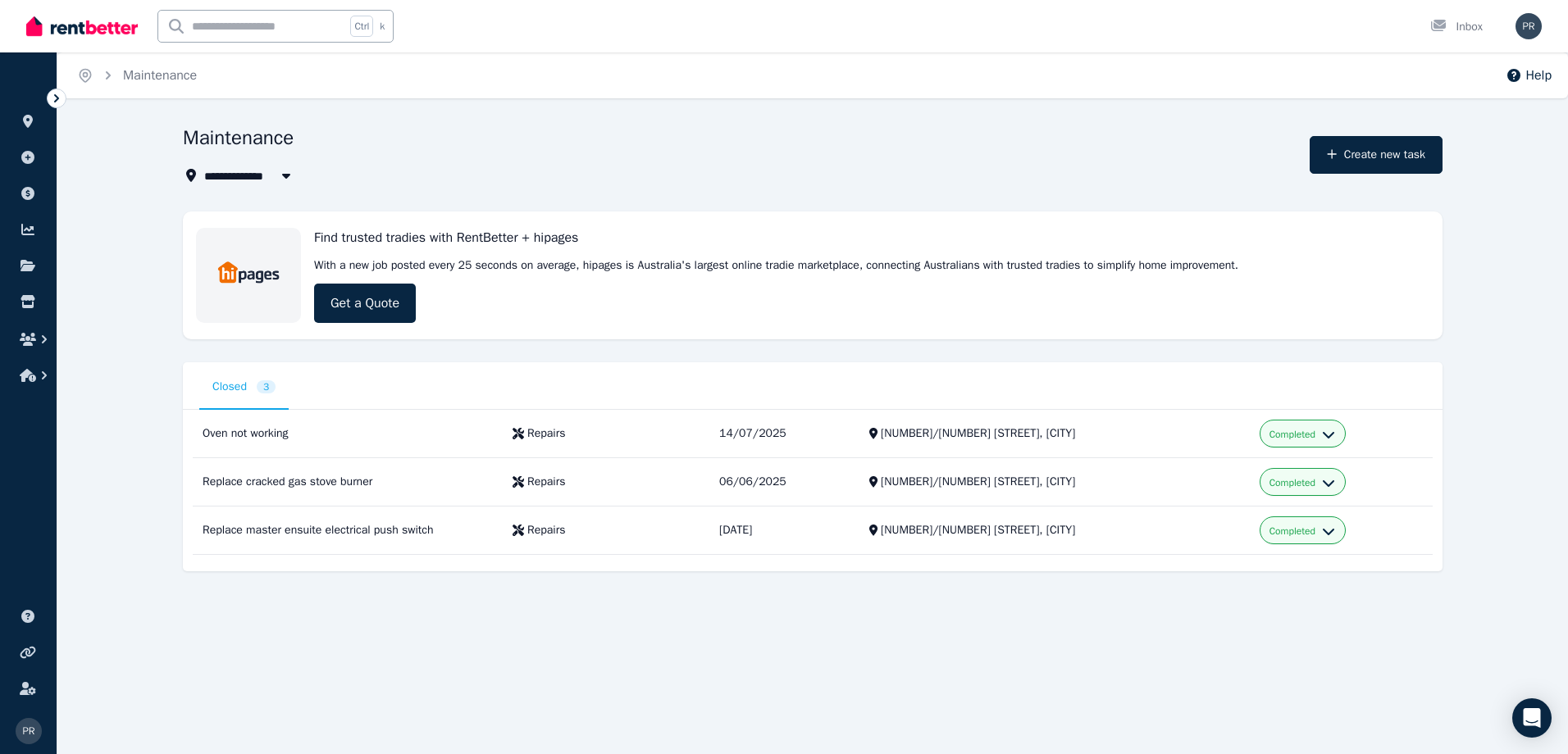 click 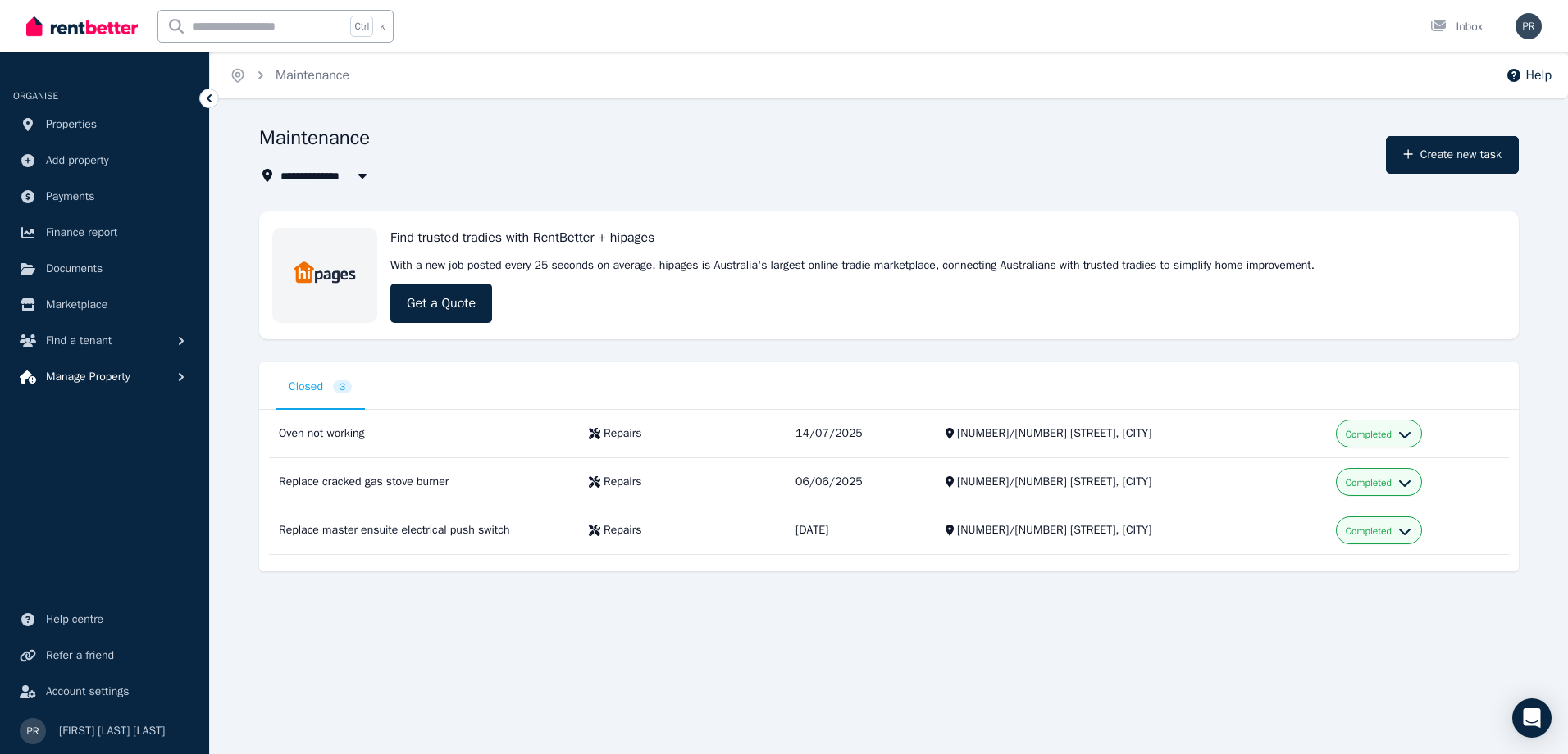 click on "Manage Property" at bounding box center (88, 377) 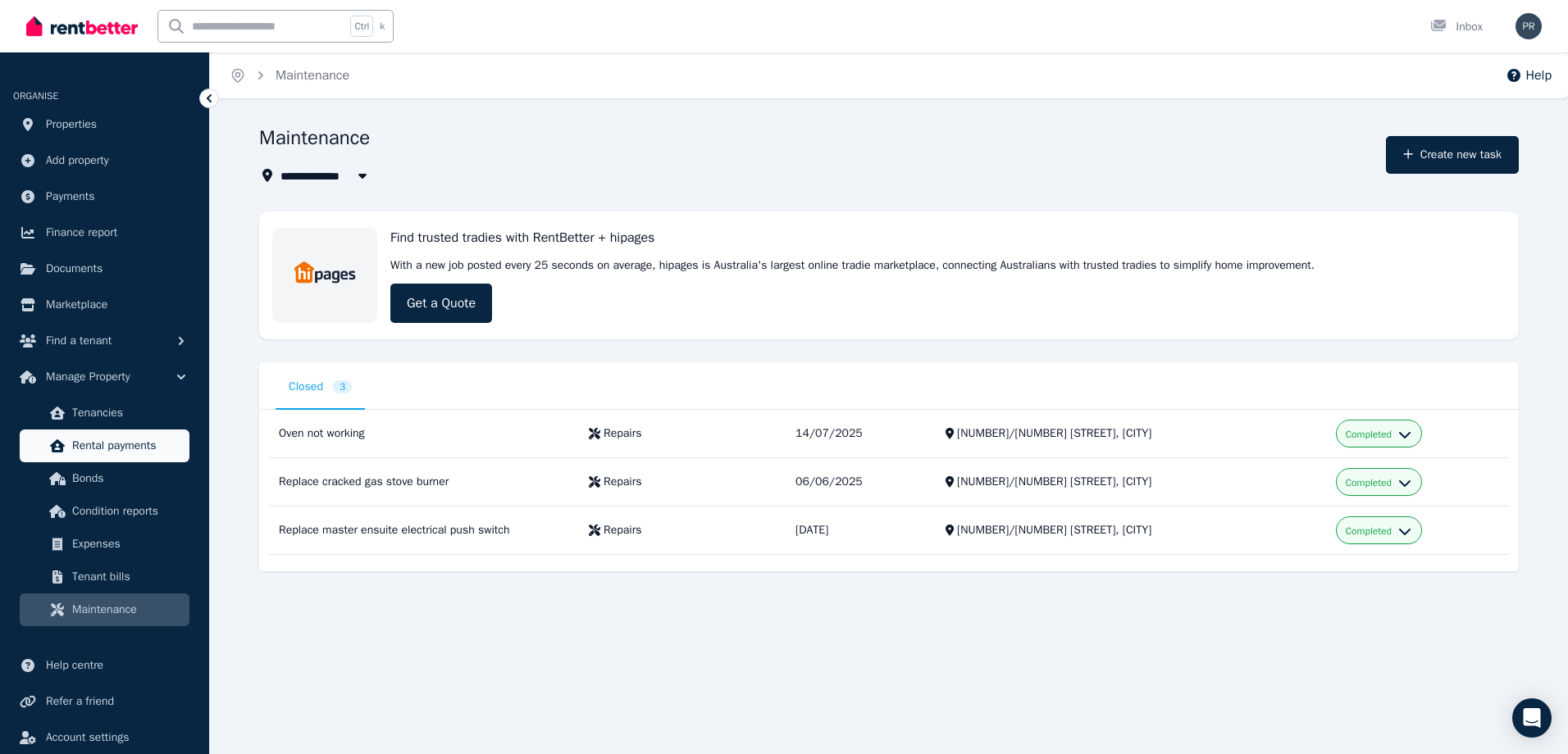 click on "Rental payments" at bounding box center (127, 446) 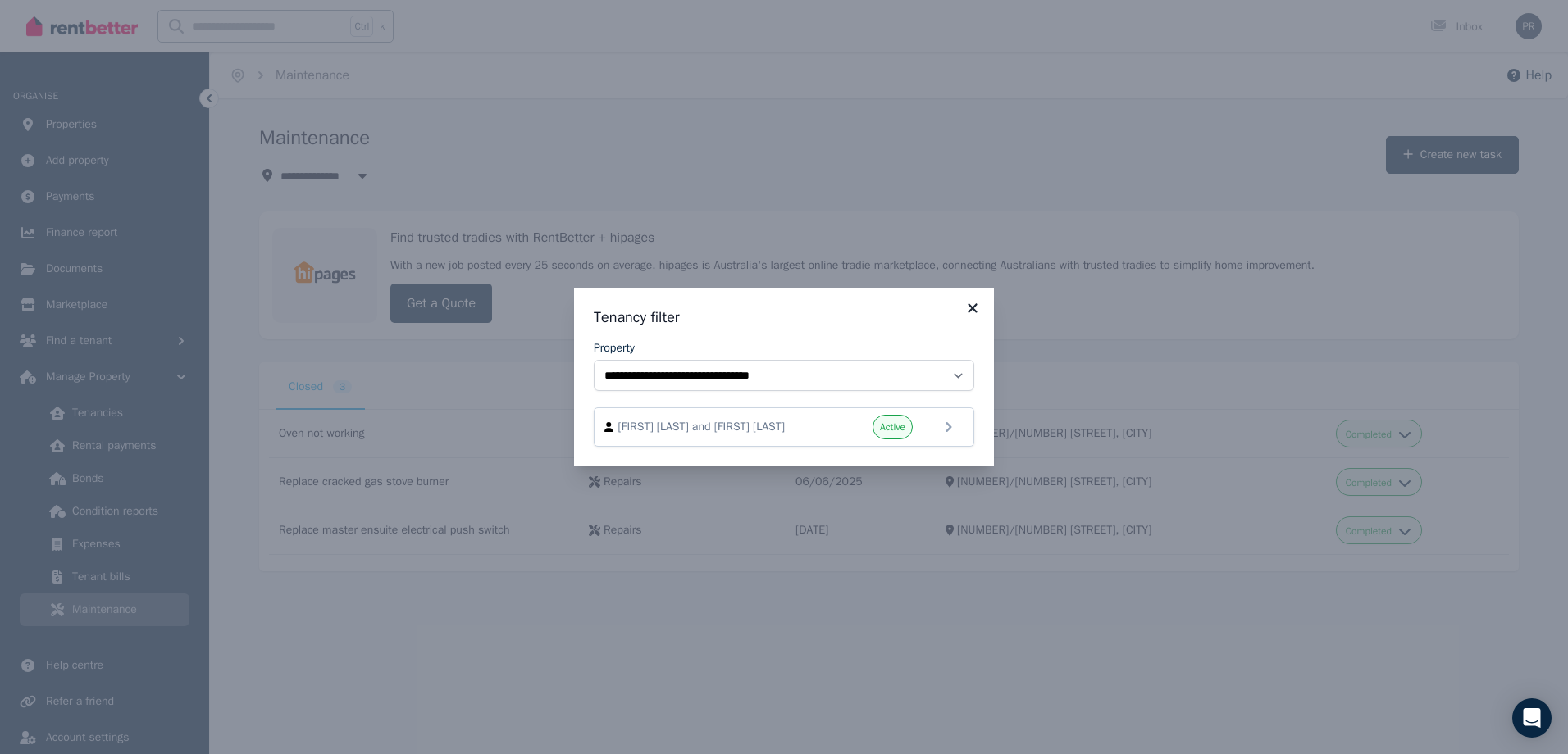 click 